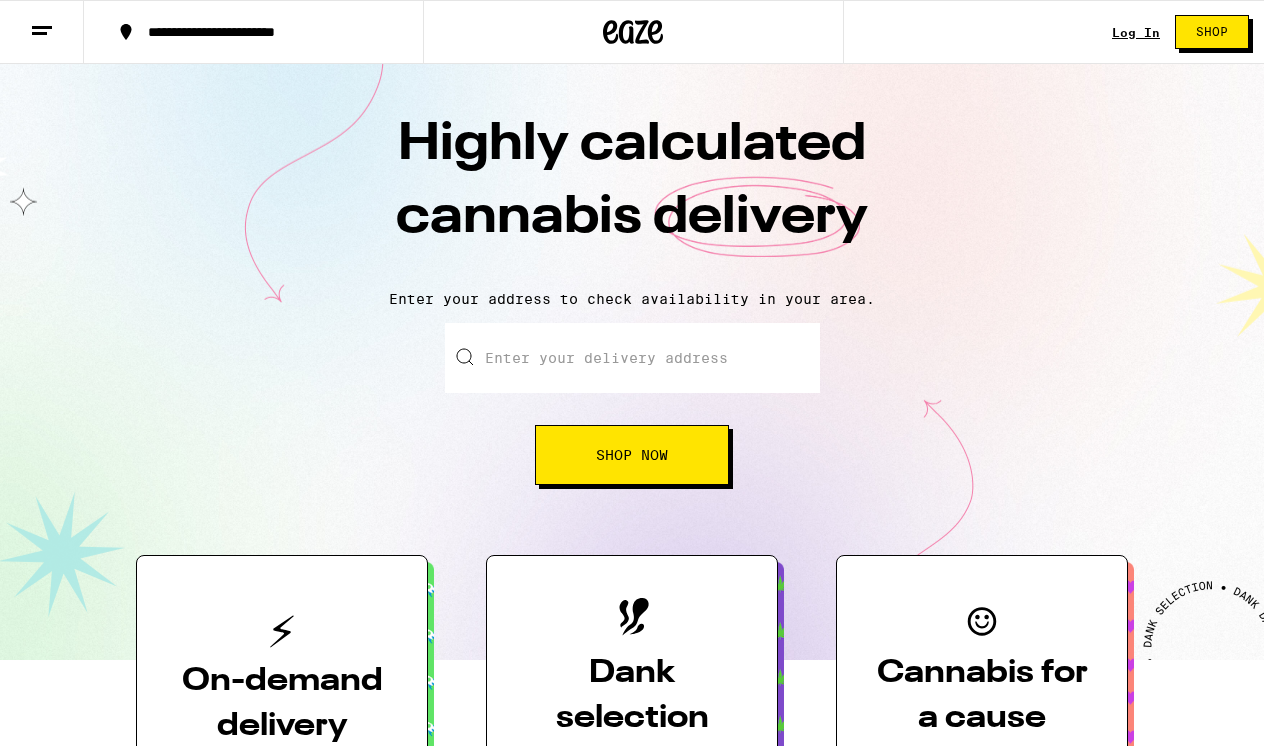 scroll, scrollTop: 0, scrollLeft: 0, axis: both 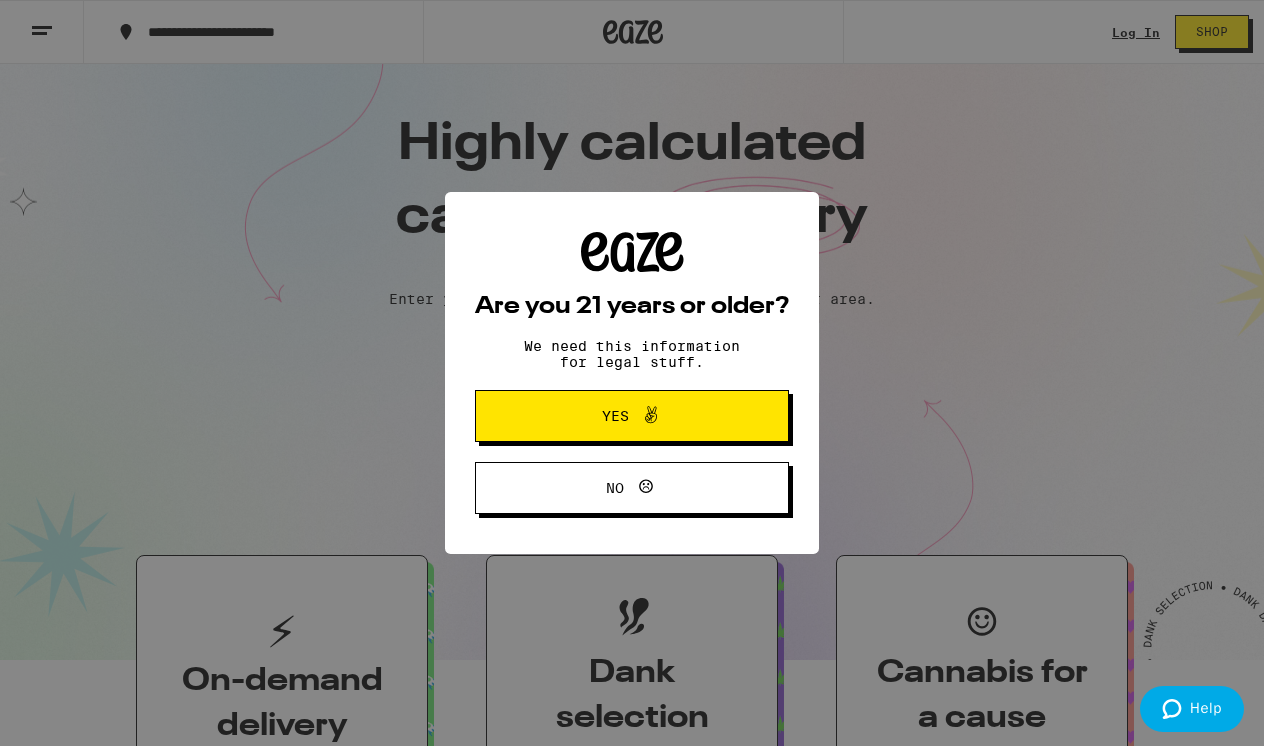 click 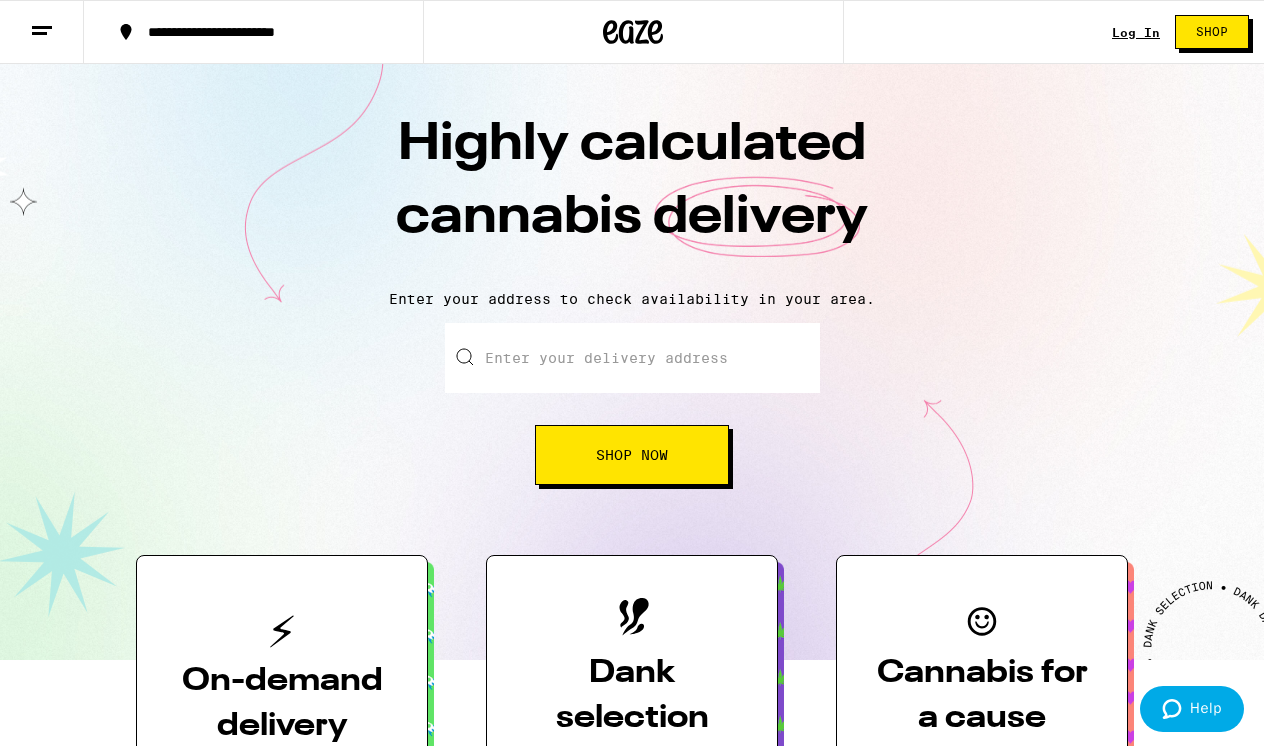 scroll, scrollTop: 0, scrollLeft: 0, axis: both 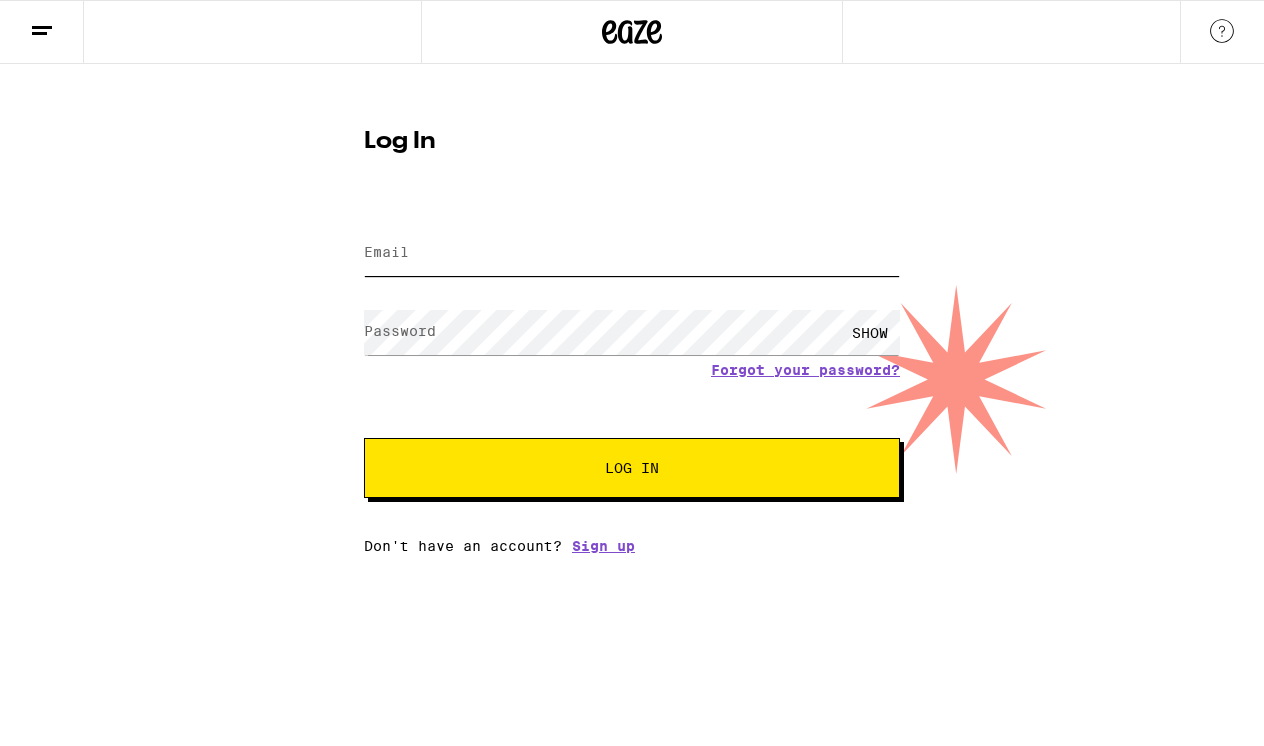 type on "[EMAIL]" 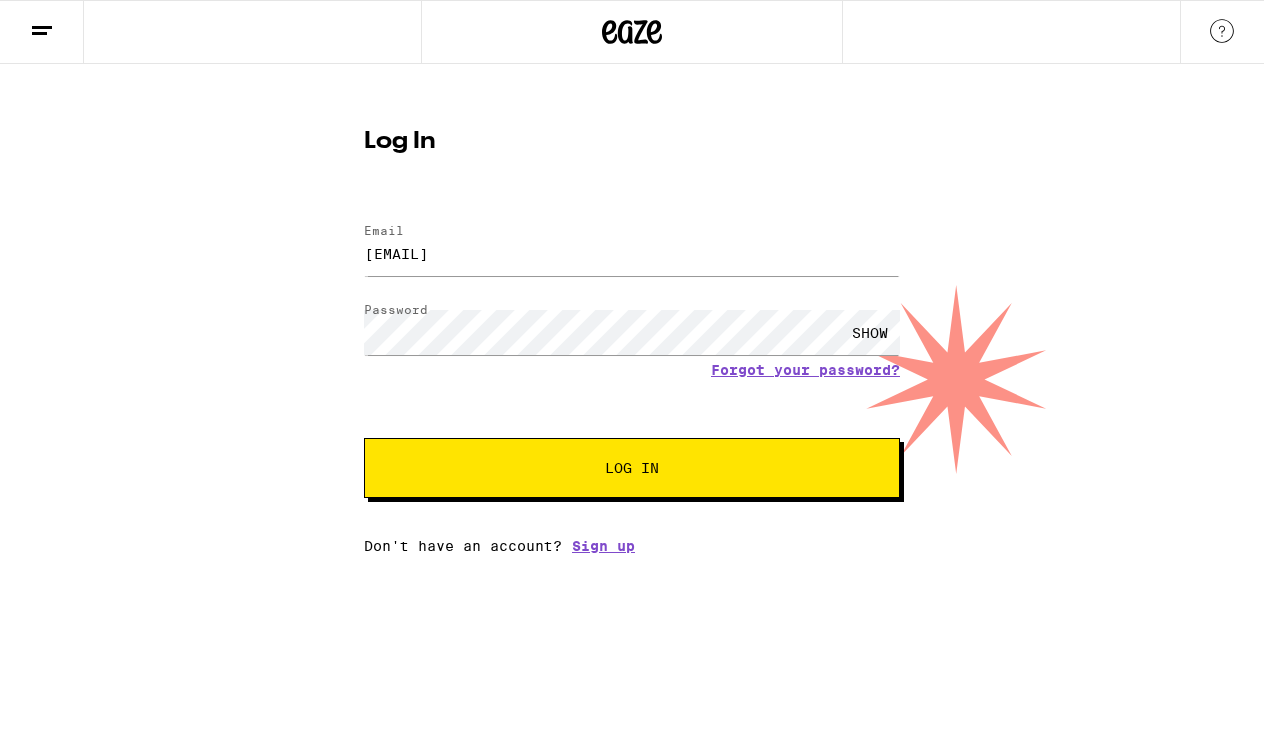 click on "Log In" at bounding box center (632, 468) 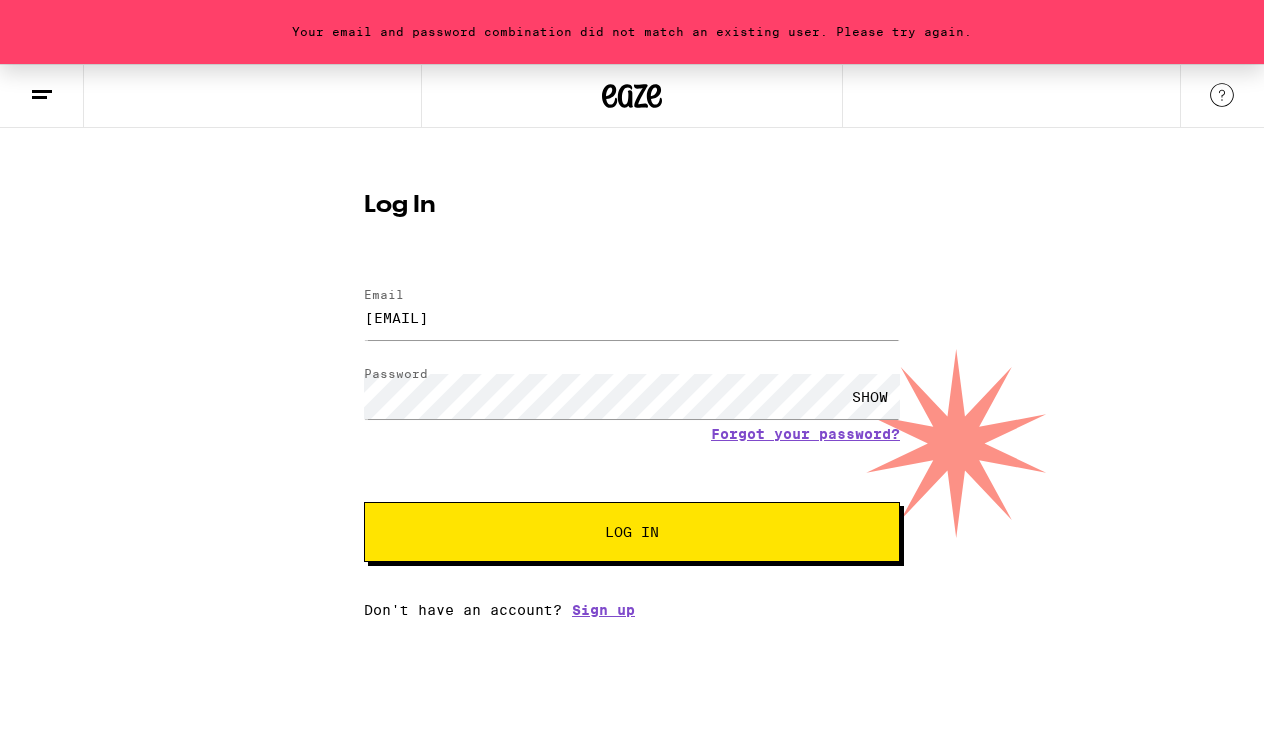 click on "SHOW" at bounding box center [870, 396] 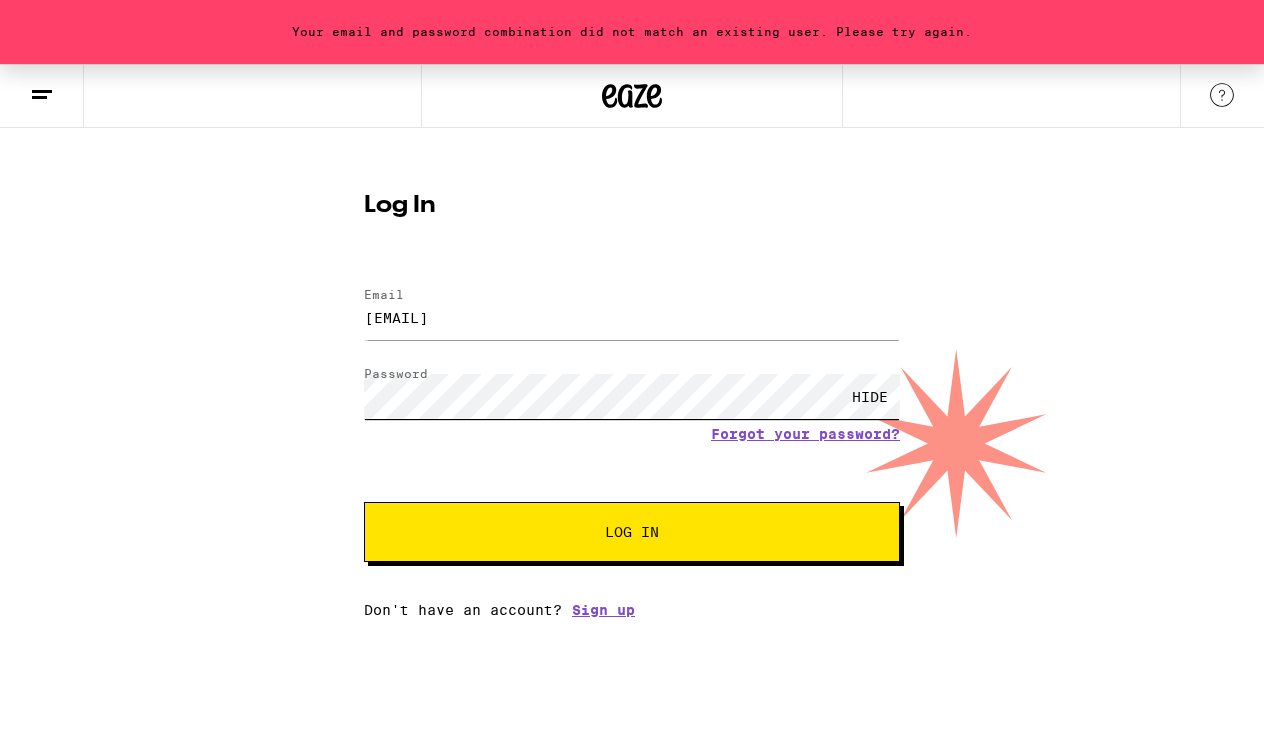 click on "Your email and password combination did not match an existing user. Please try again. Log In Email Email [EMAIL] Password Password HIDE Forgot your password? Log In Don't have an account? Sign up
Weed Delivery | Buy THC and CBD Edibles, Vapes, and more on Eaze" at bounding box center (632, 309) 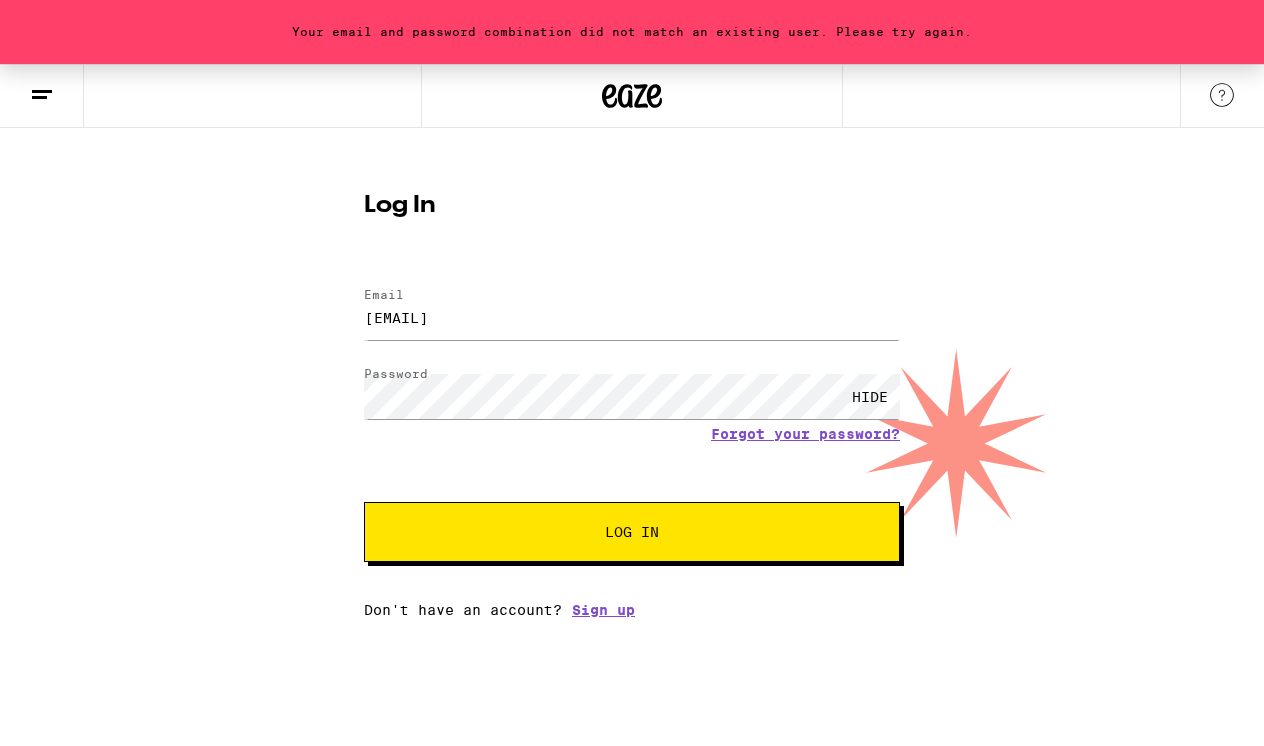 click on "Email Email [EMAIL] Password Password HIDE Forgot your password? Log In Don't have an account? Sign up" at bounding box center (632, 443) 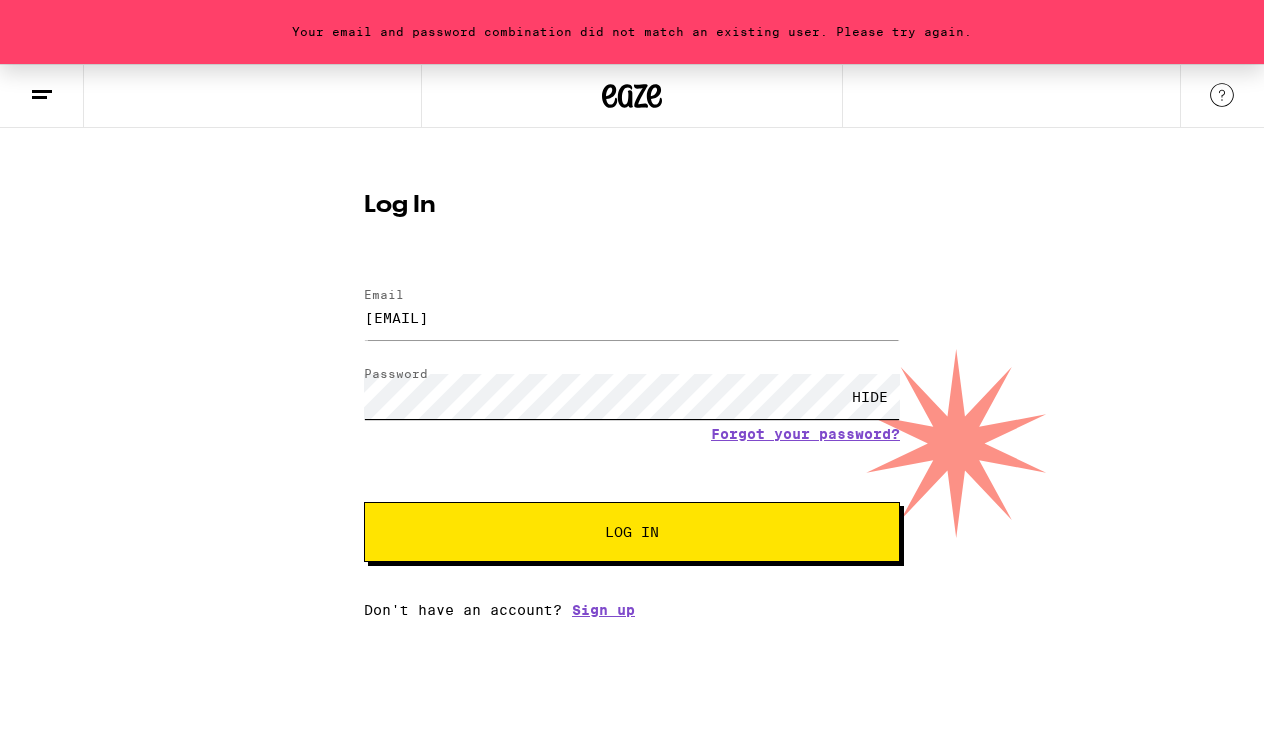 click on "Log In" at bounding box center (632, 532) 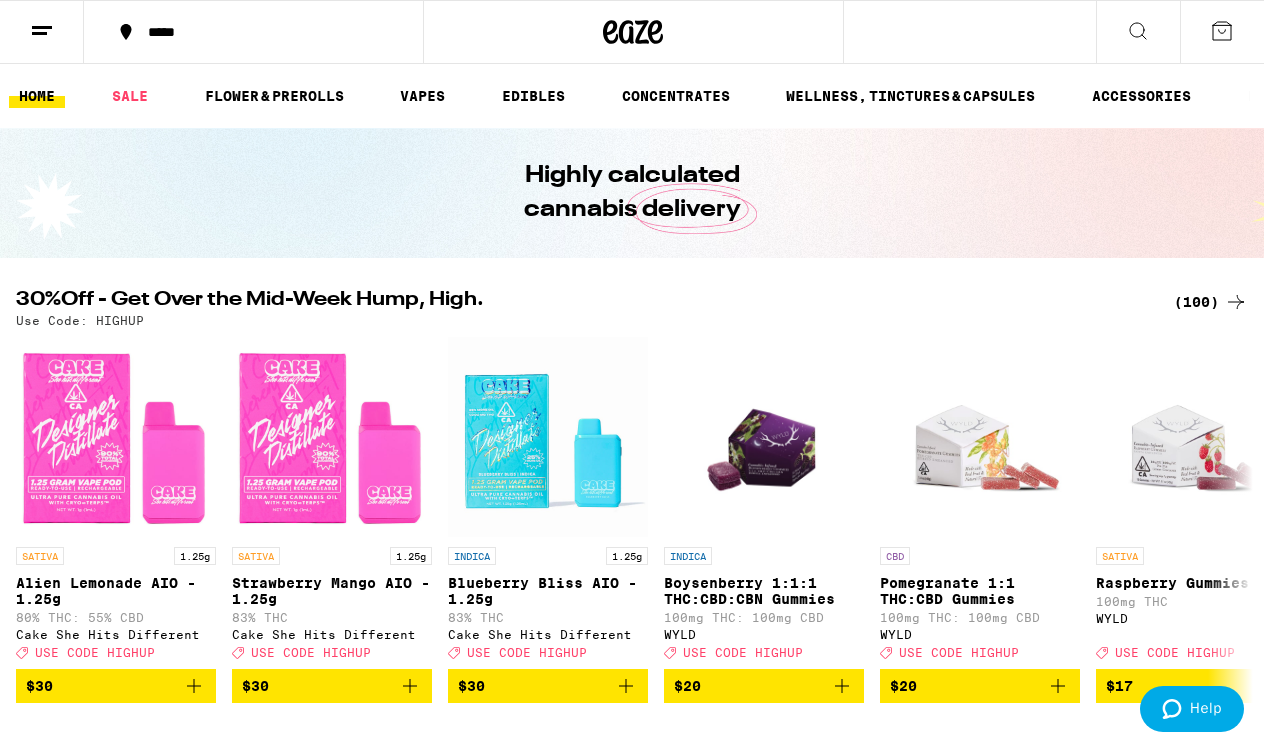 scroll, scrollTop: 0, scrollLeft: 0, axis: both 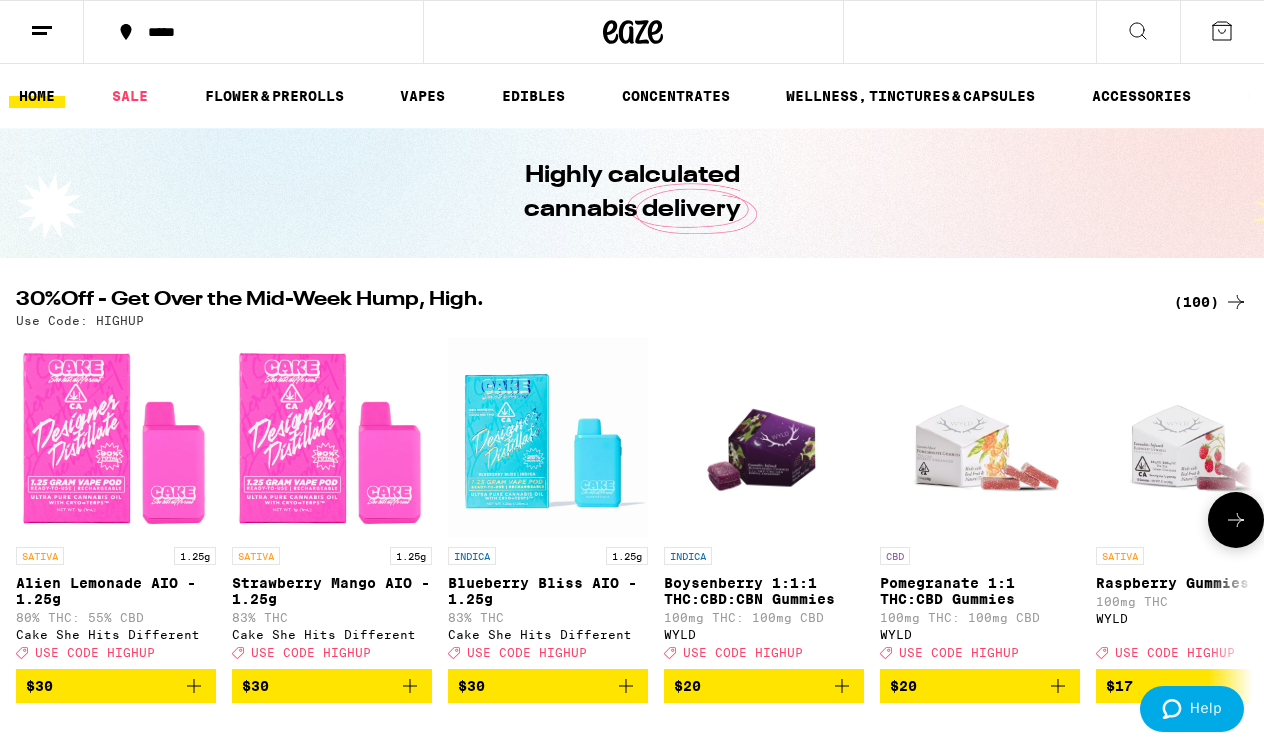 click 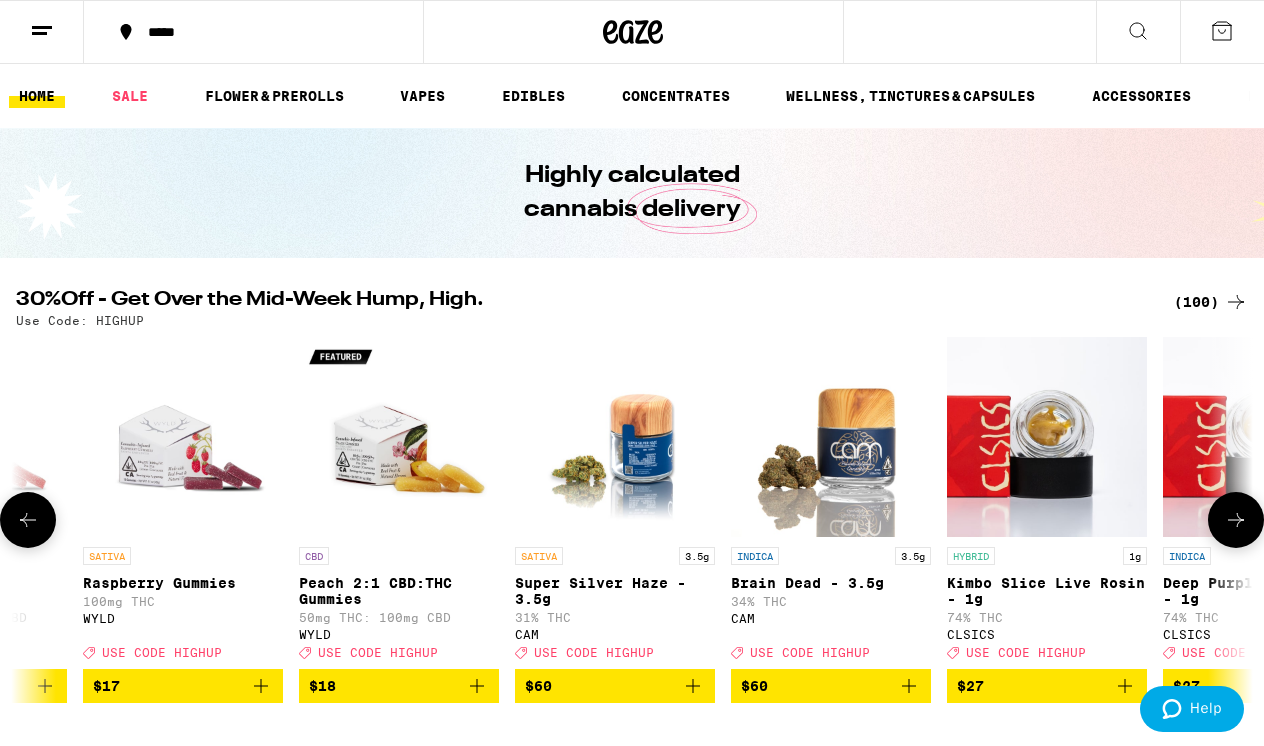 scroll, scrollTop: 0, scrollLeft: 1014, axis: horizontal 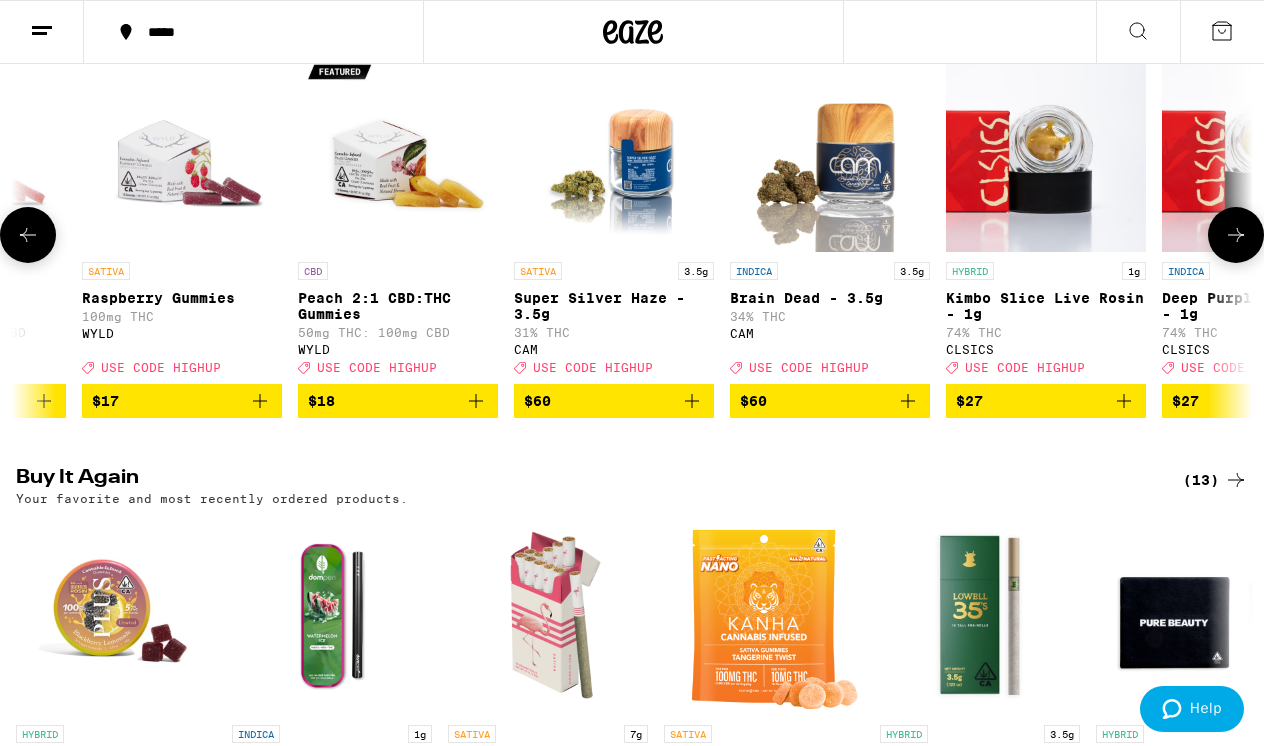 click at bounding box center (1236, 235) 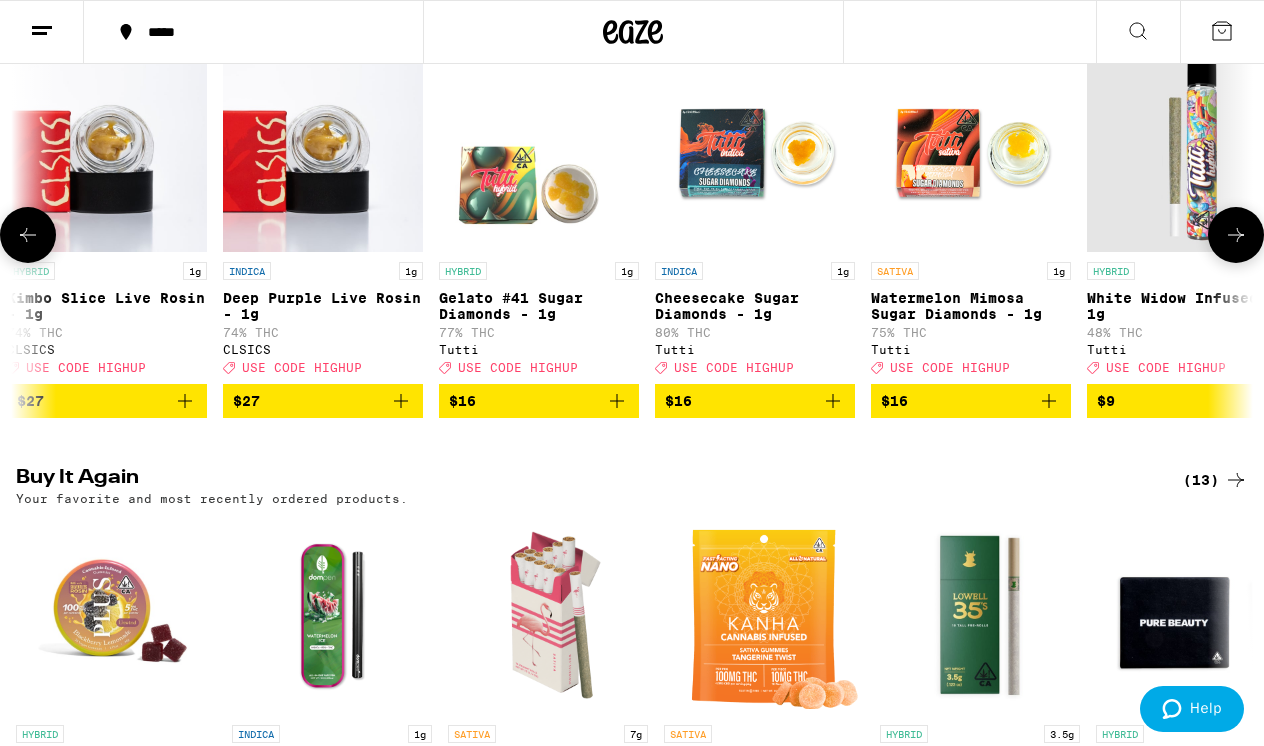 scroll, scrollTop: 0, scrollLeft: 2028, axis: horizontal 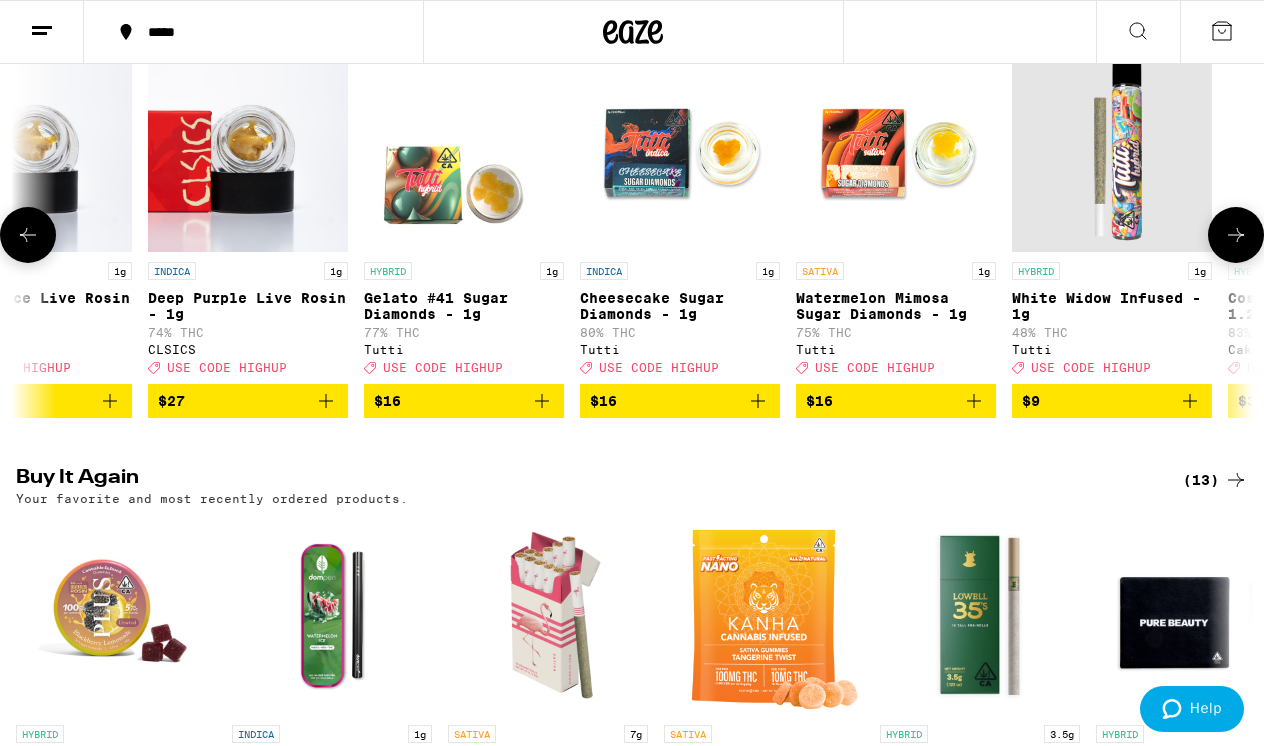 click 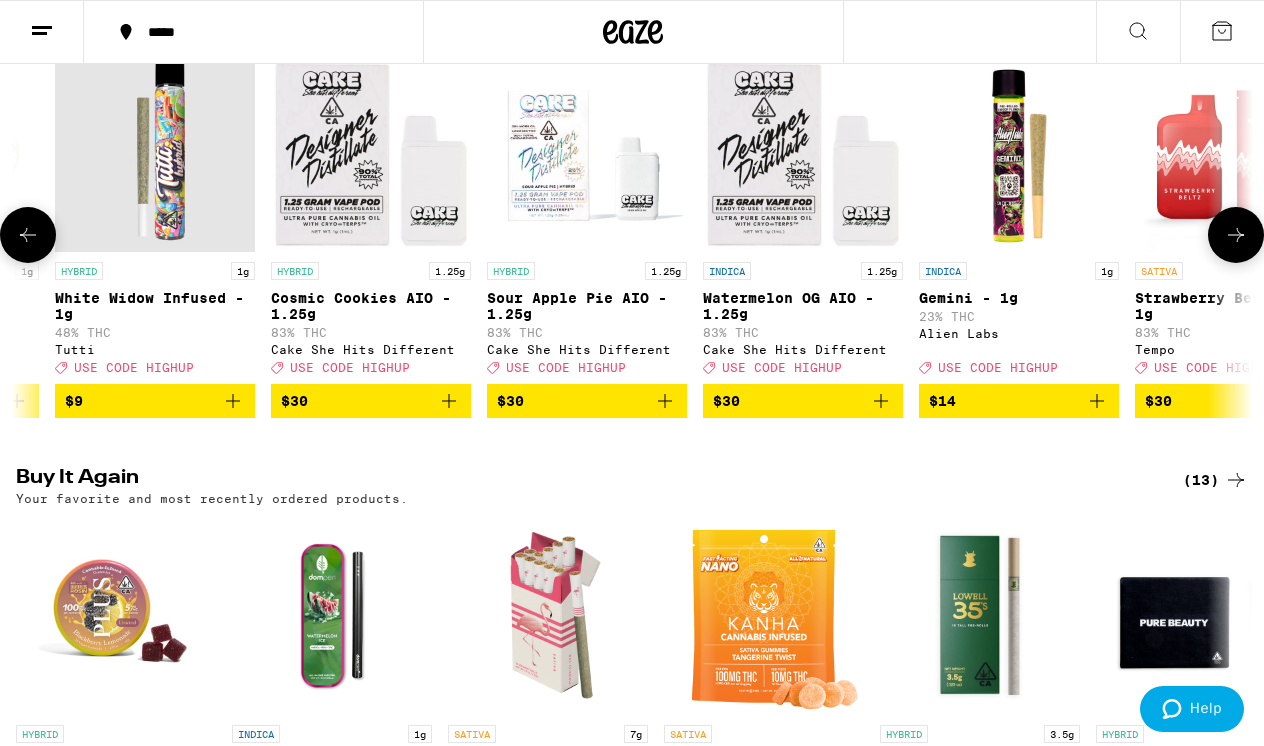 scroll, scrollTop: 0, scrollLeft: 3042, axis: horizontal 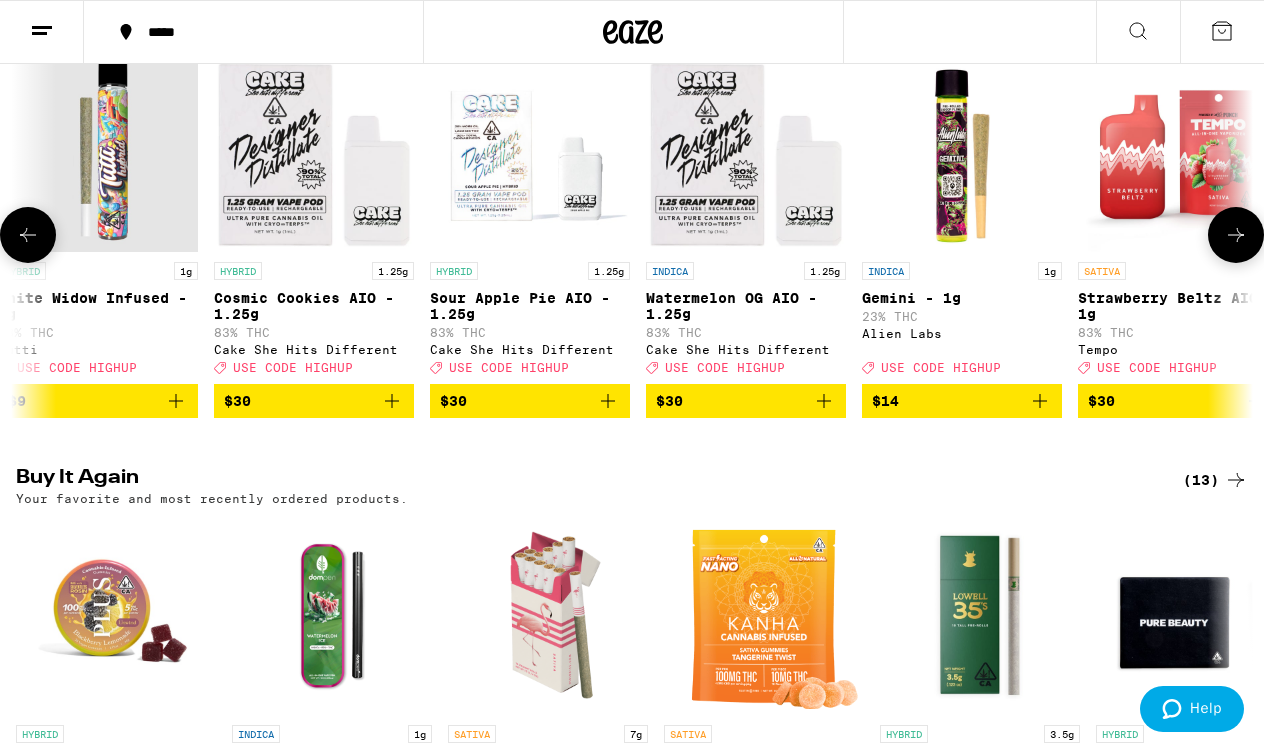 click 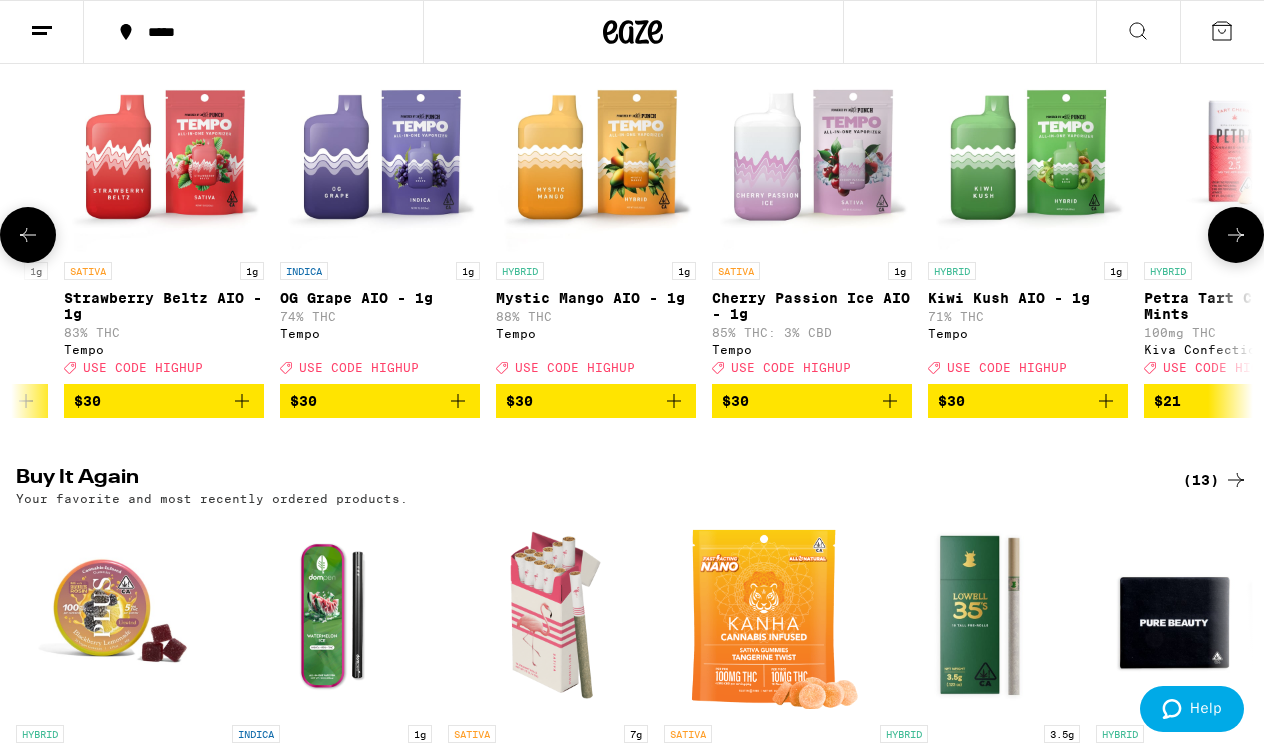 click 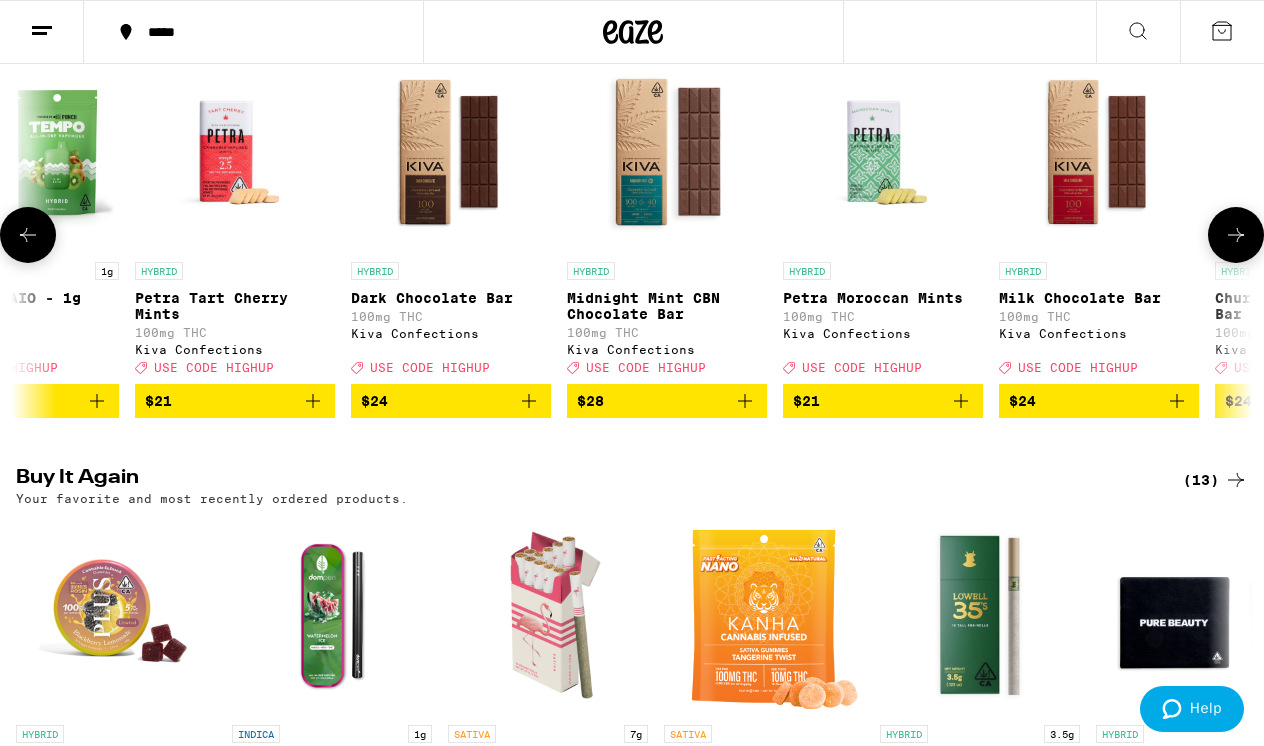 scroll, scrollTop: 0, scrollLeft: 5070, axis: horizontal 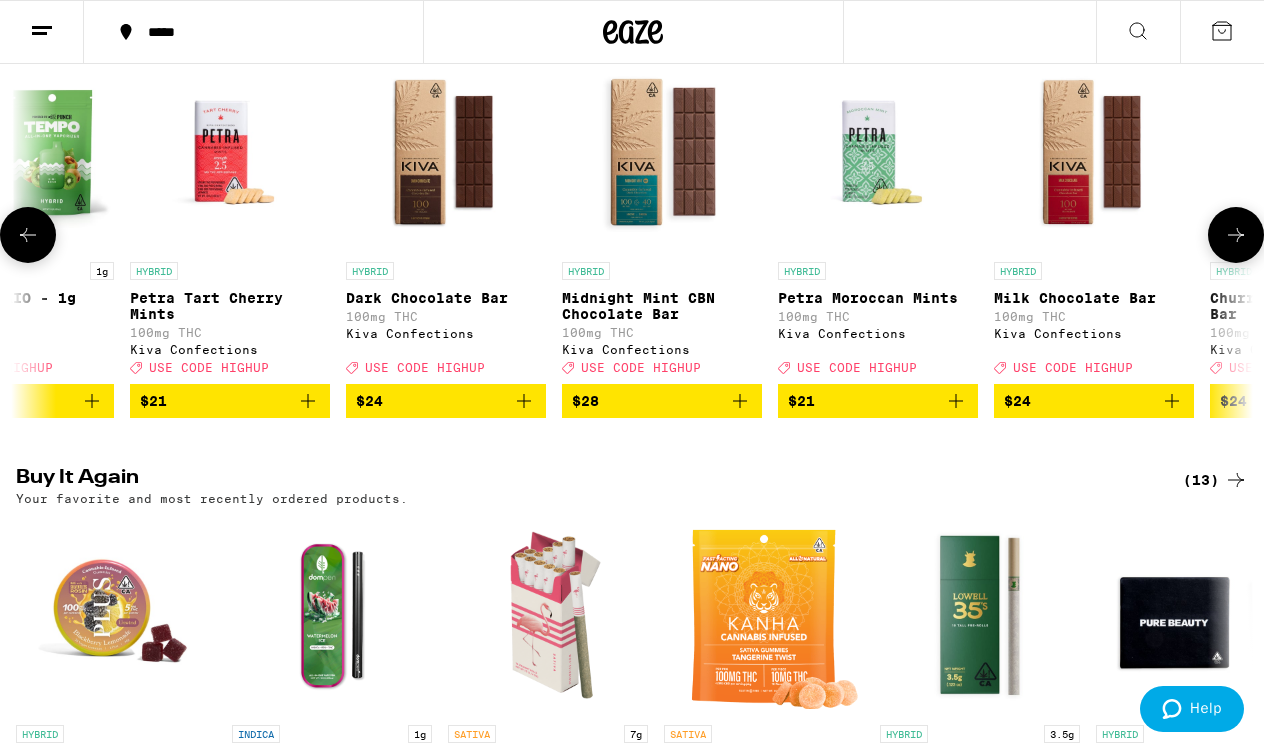 click 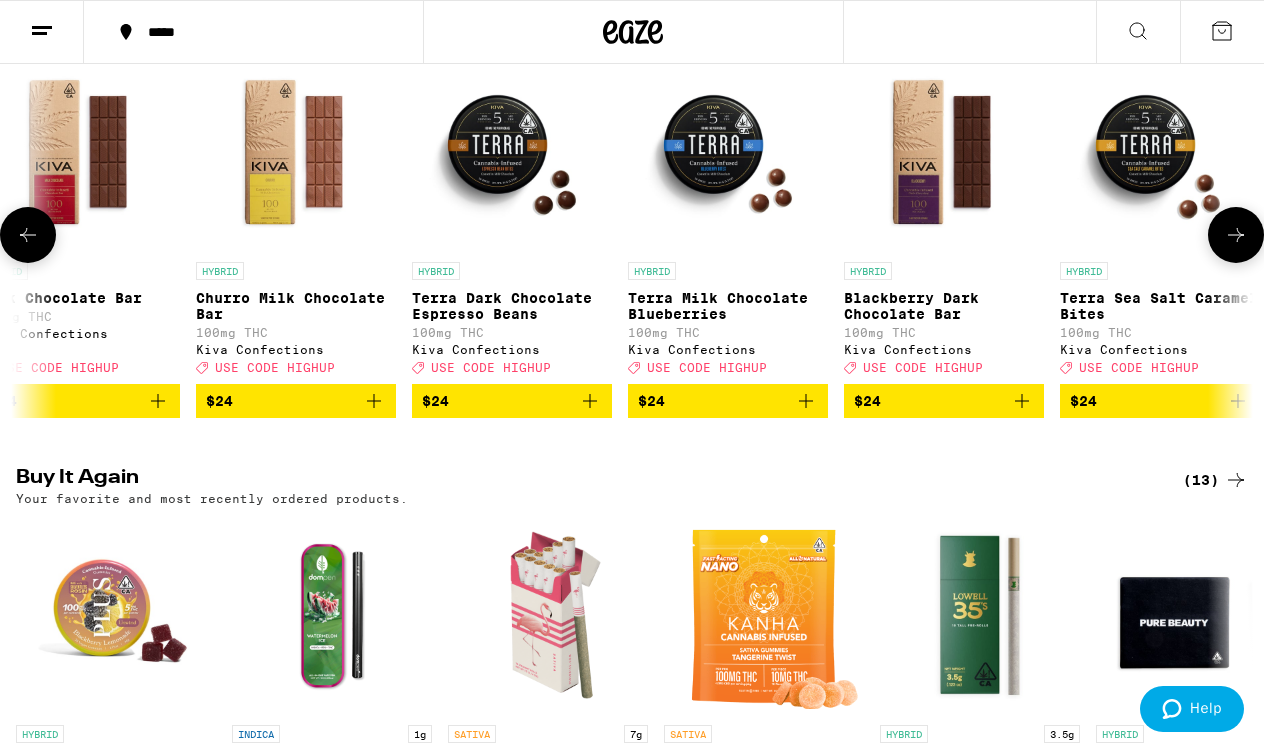 click 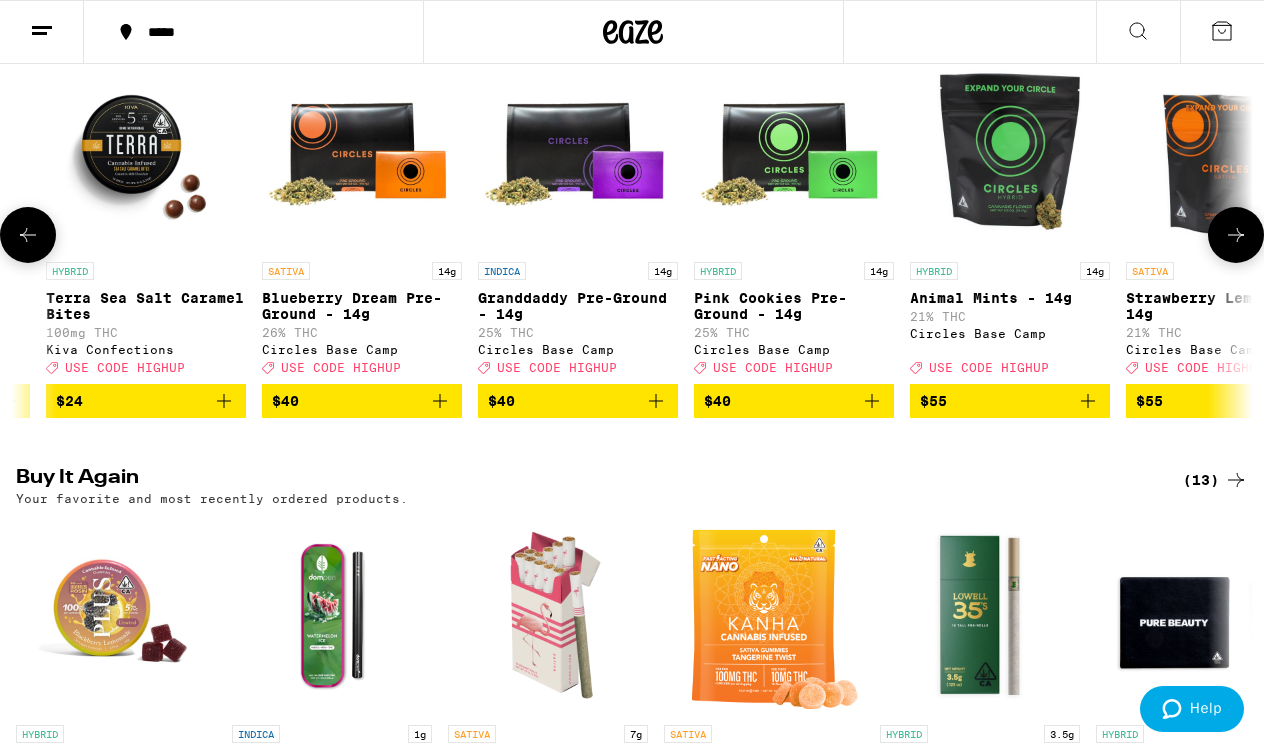 click 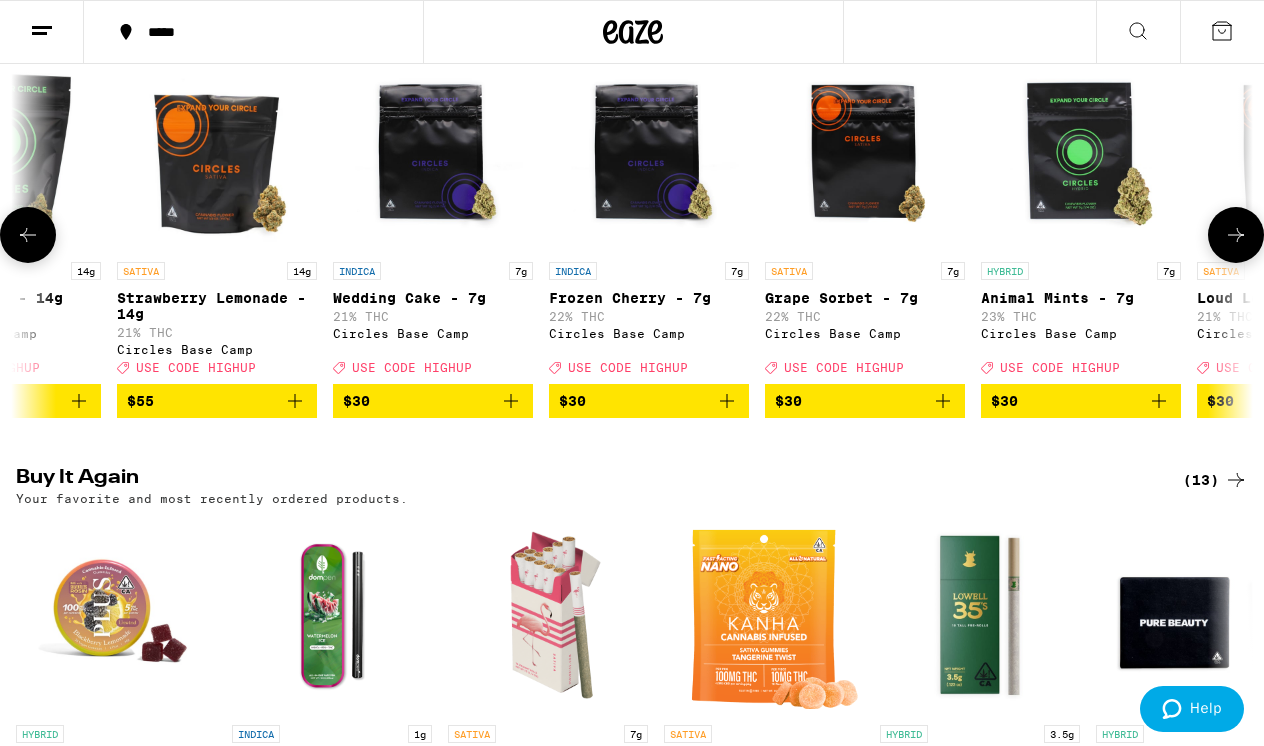 click 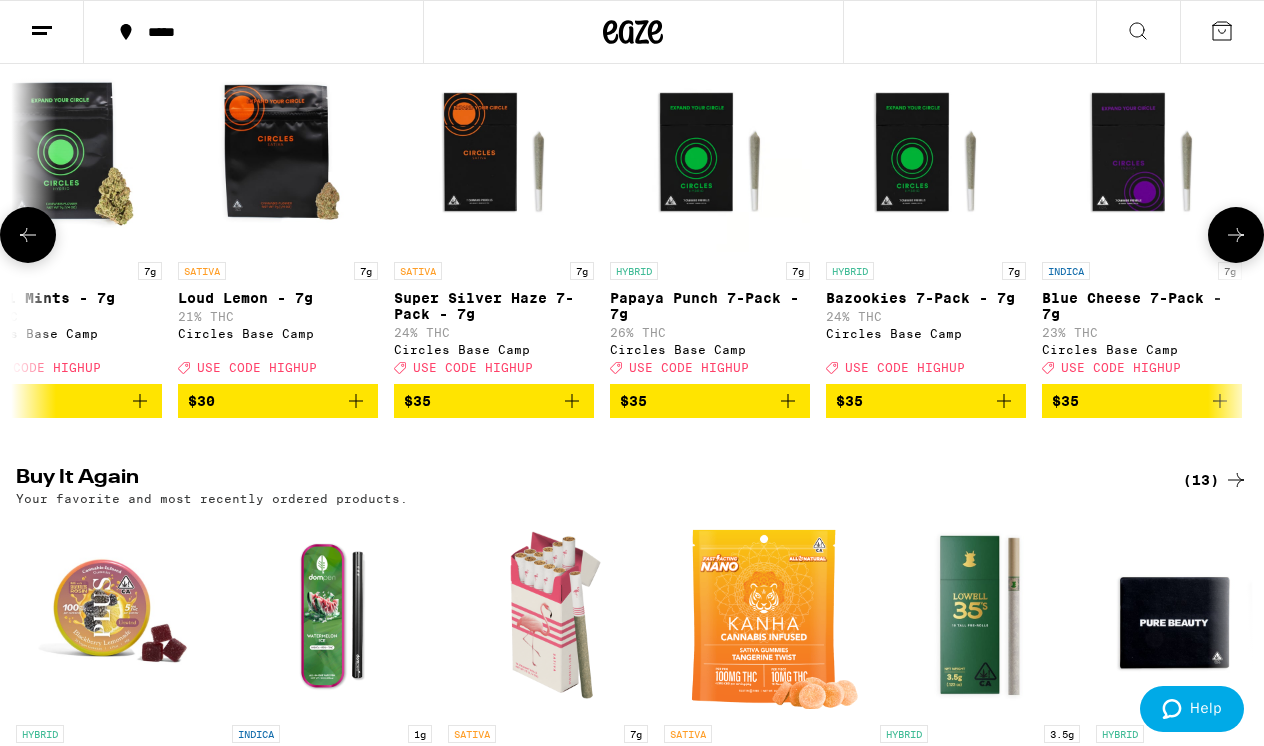 click 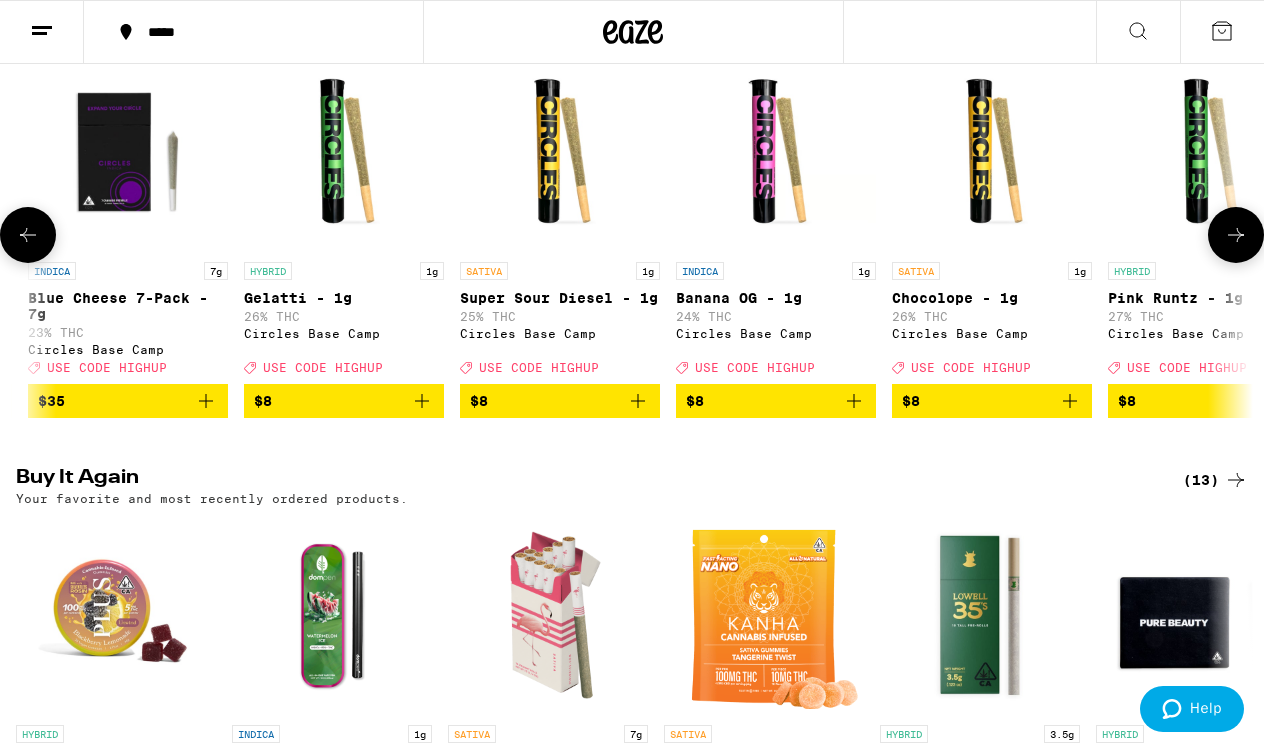 click 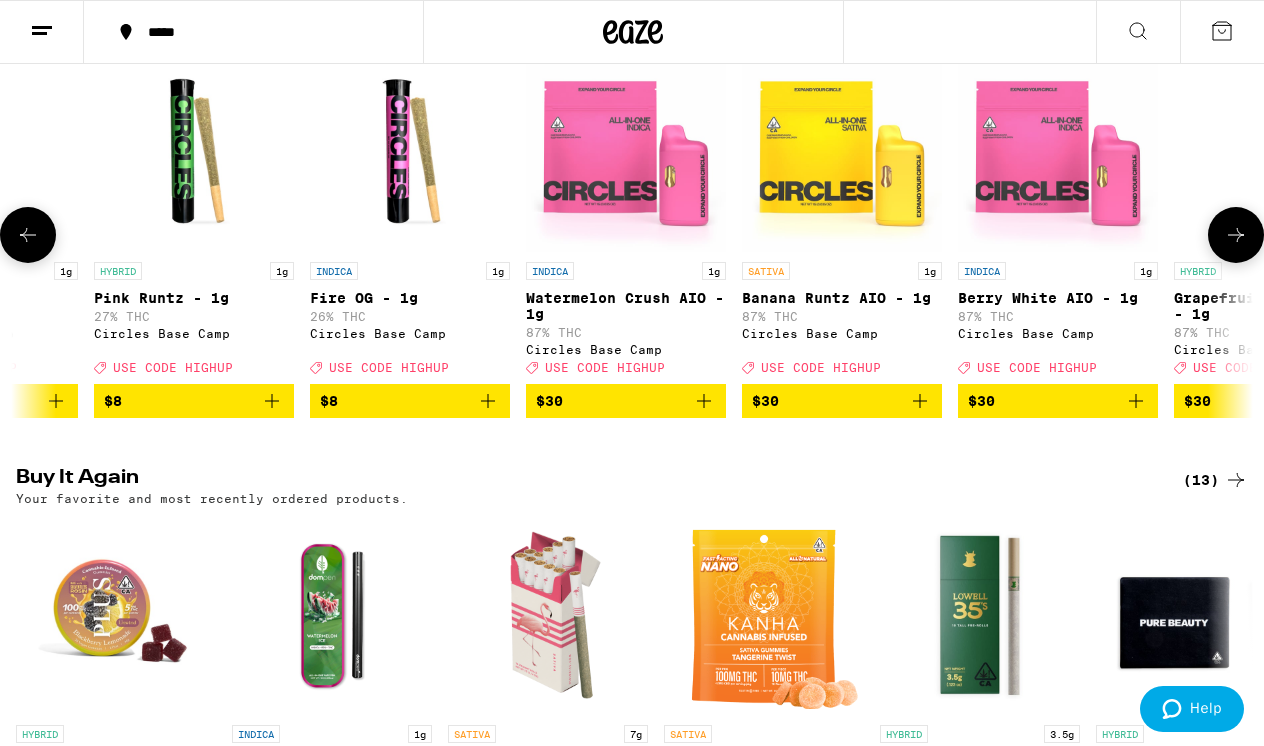 click 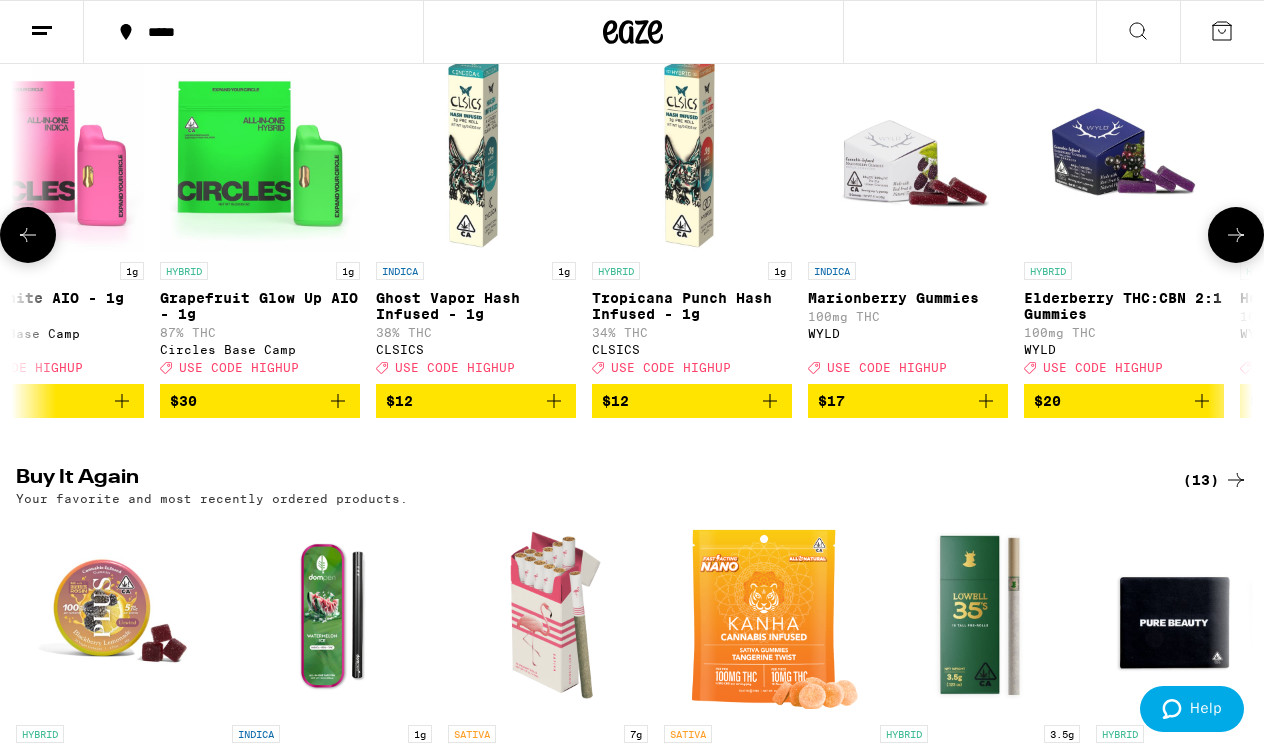 click 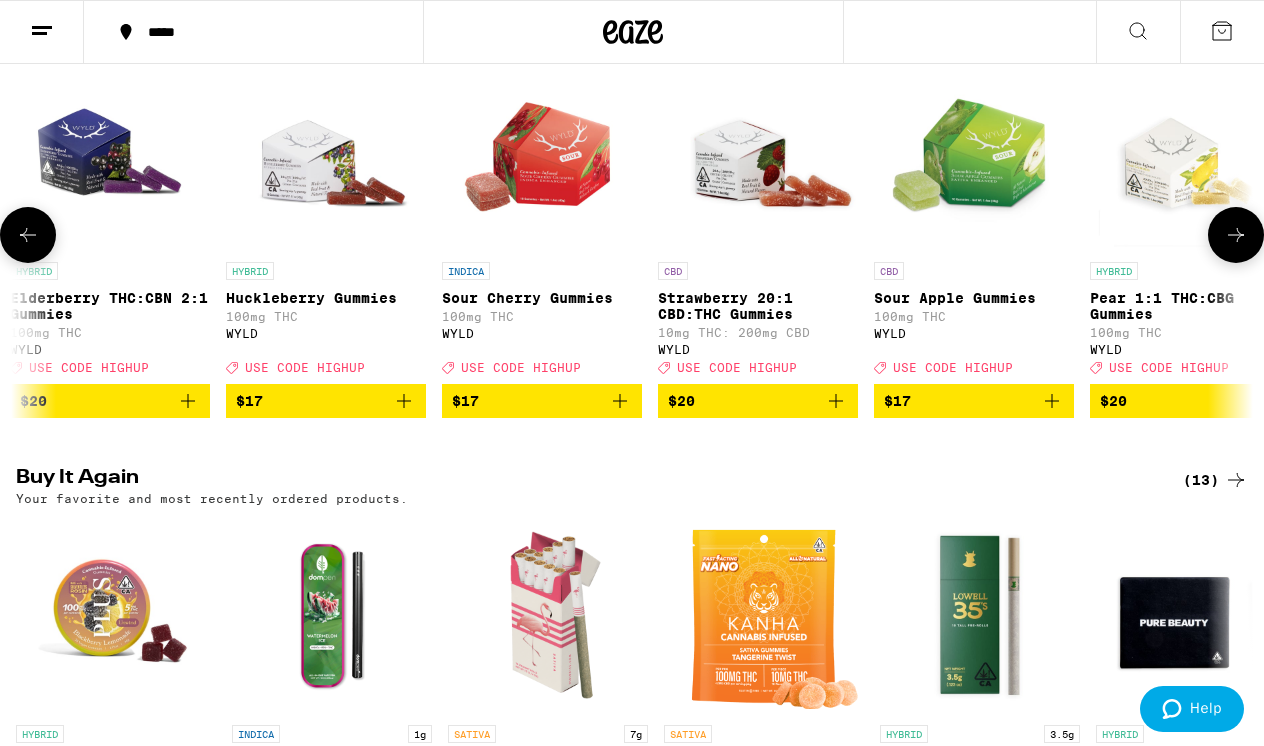 click 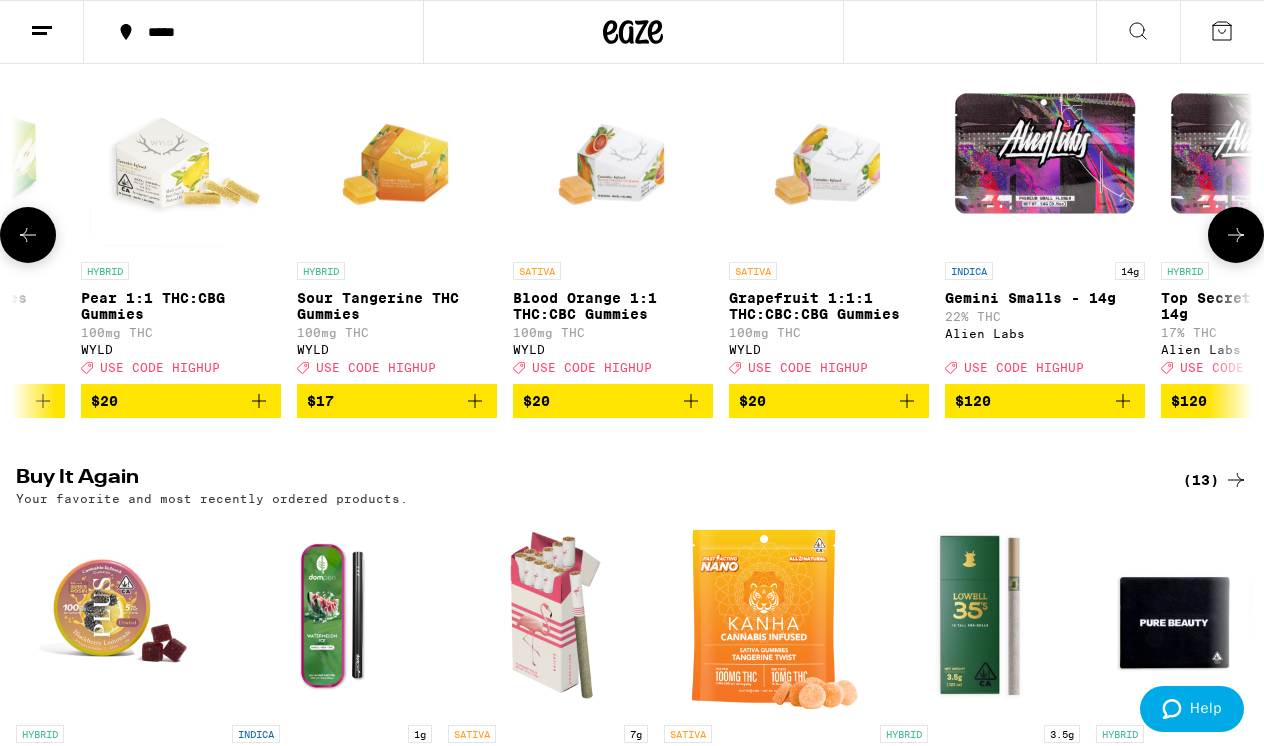scroll, scrollTop: 0, scrollLeft: 14196, axis: horizontal 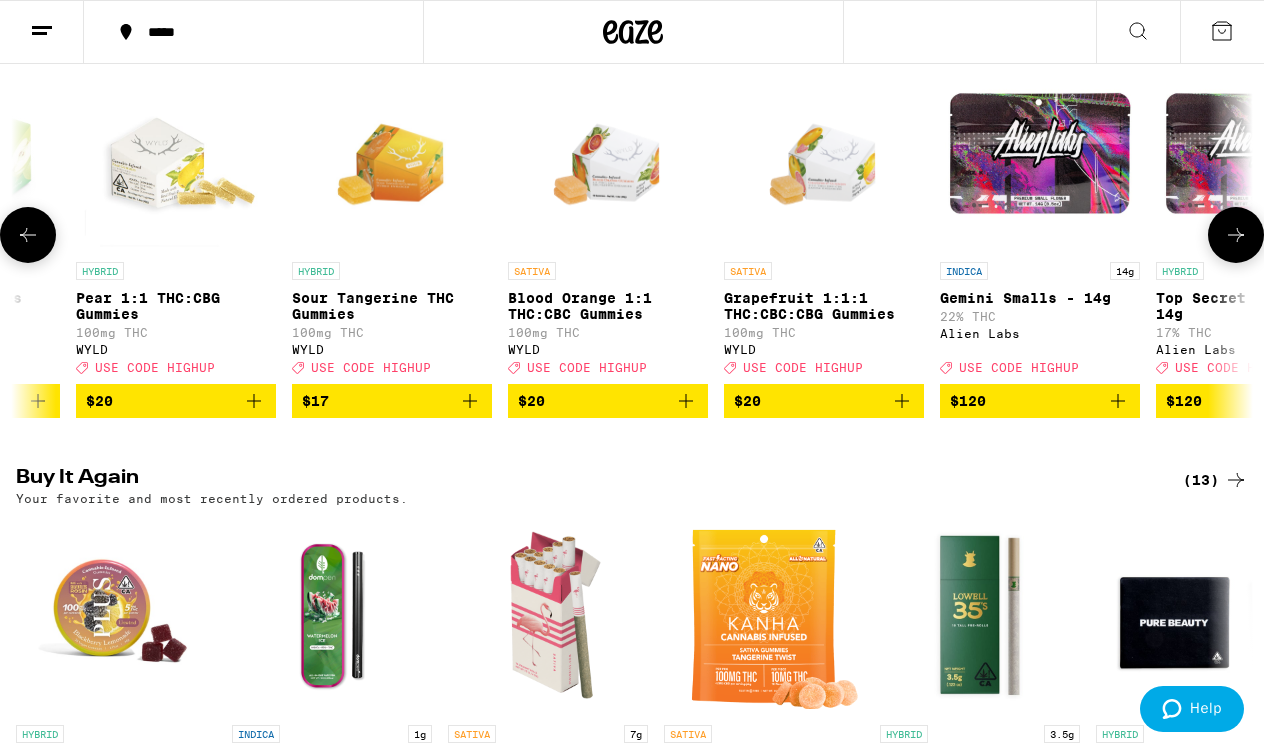 click 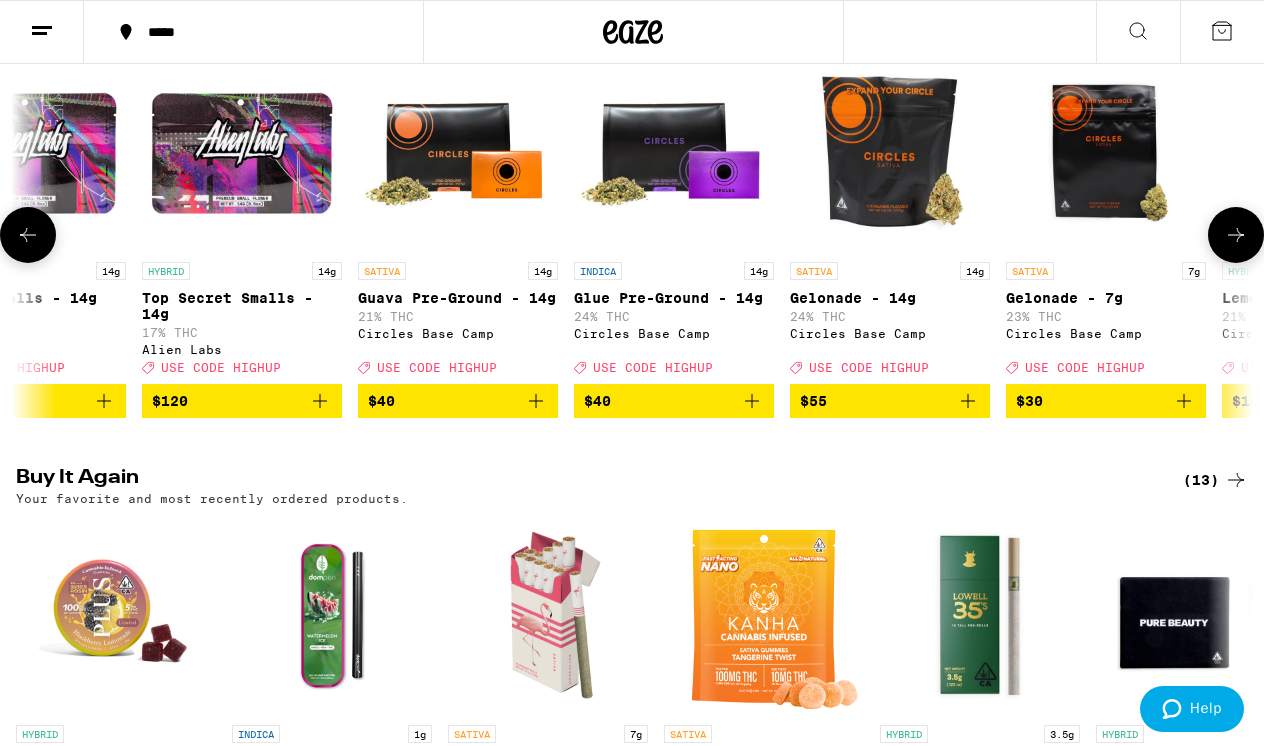 click 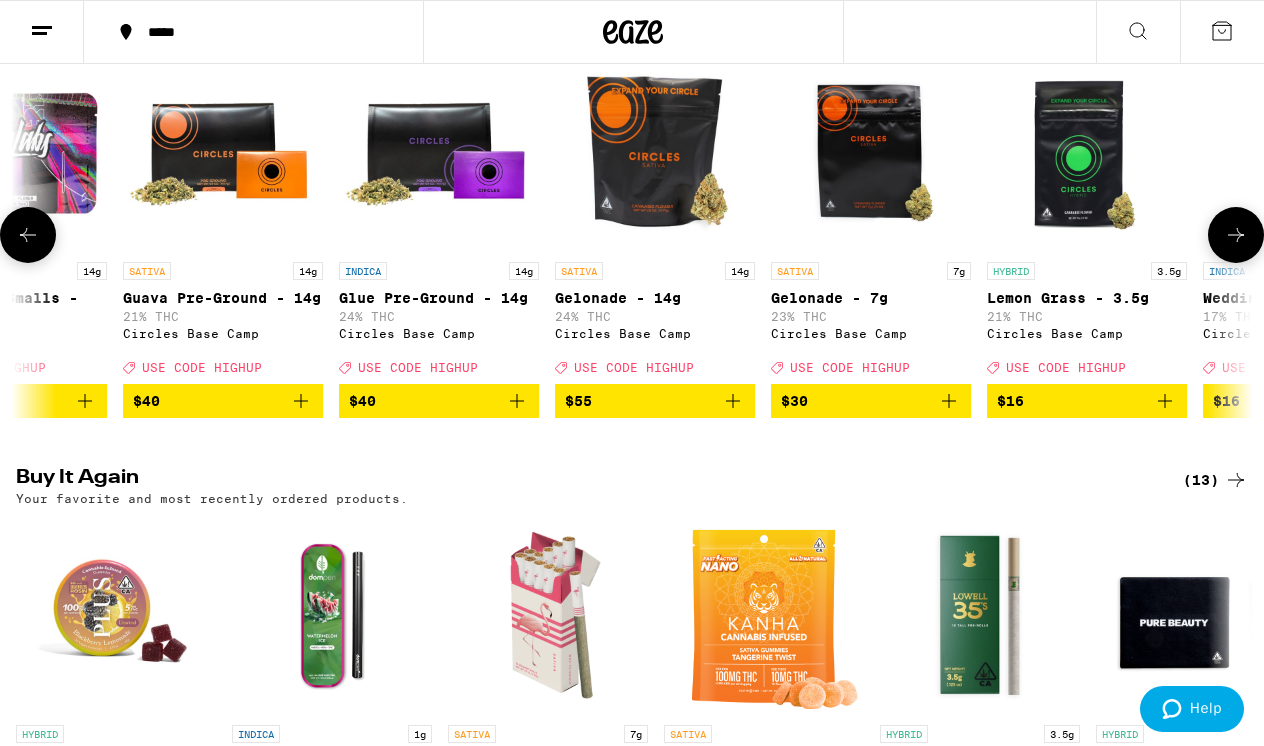 scroll, scrollTop: 0, scrollLeft: 15989, axis: horizontal 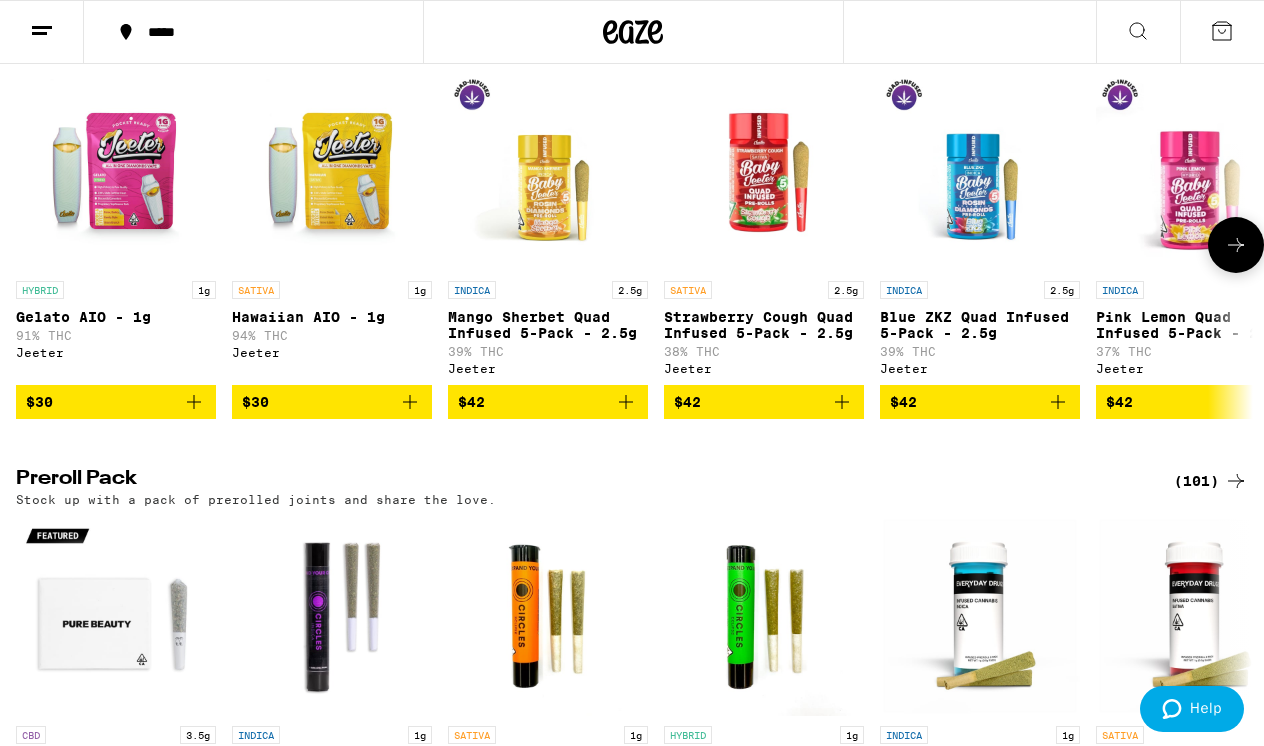 click at bounding box center (1236, 245) 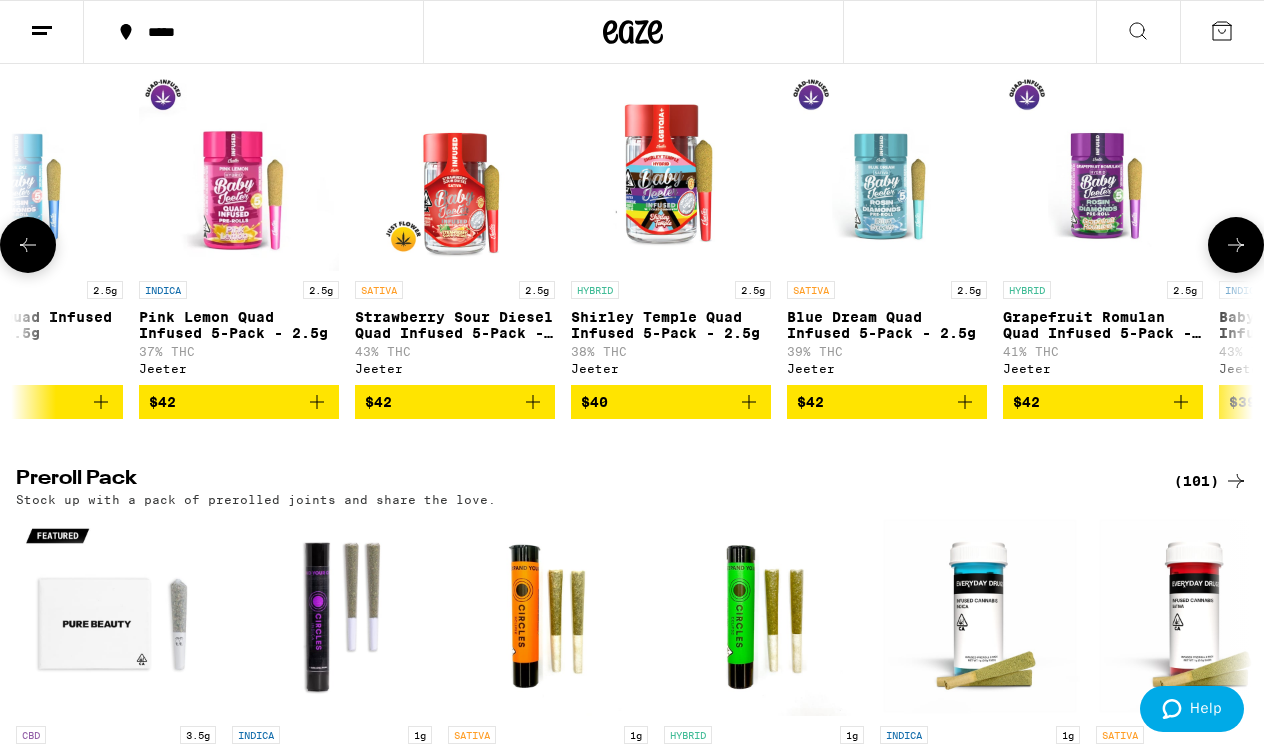 scroll, scrollTop: 0, scrollLeft: 1014, axis: horizontal 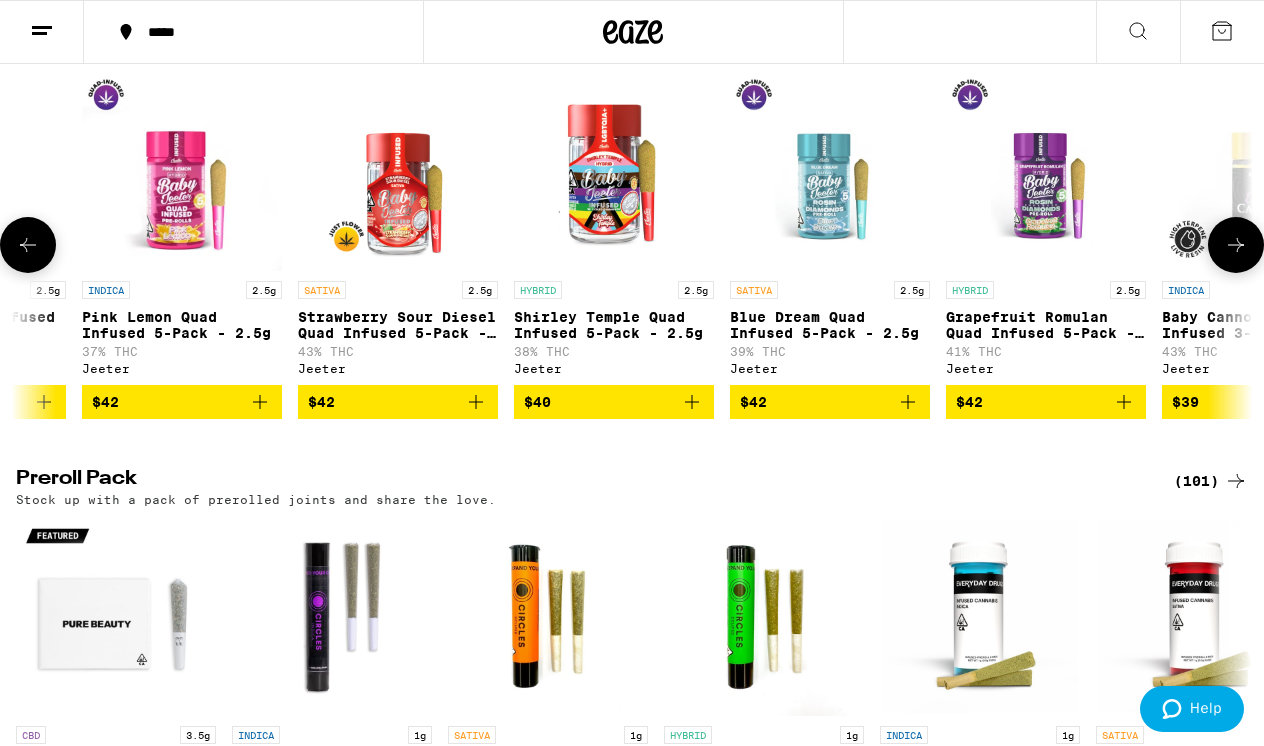 click at bounding box center [1236, 245] 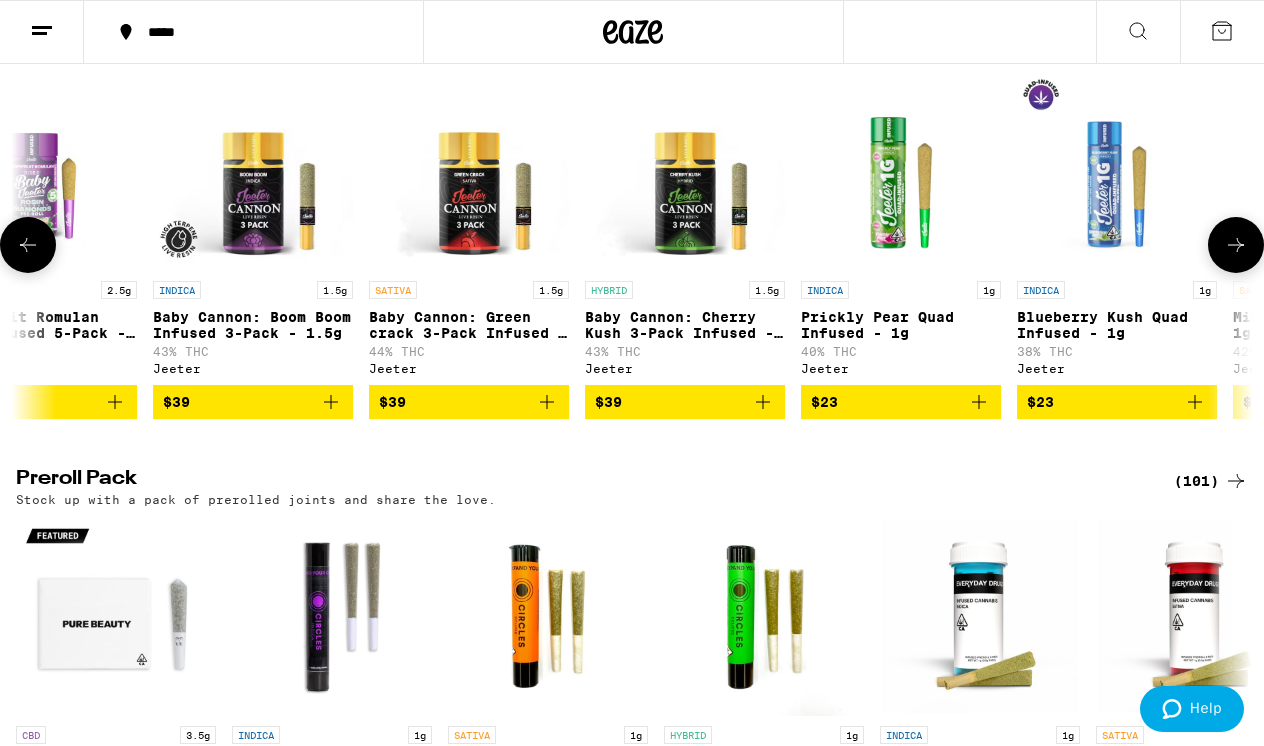 scroll, scrollTop: 0, scrollLeft: 2028, axis: horizontal 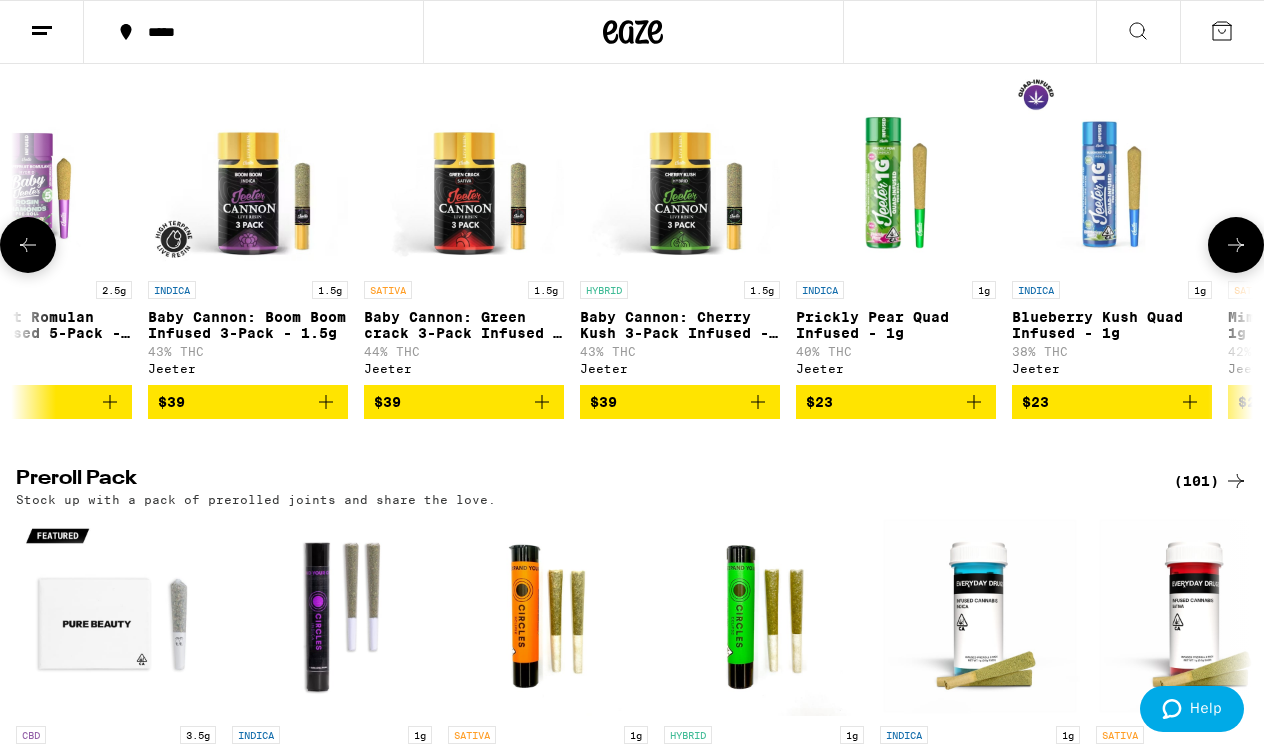 click 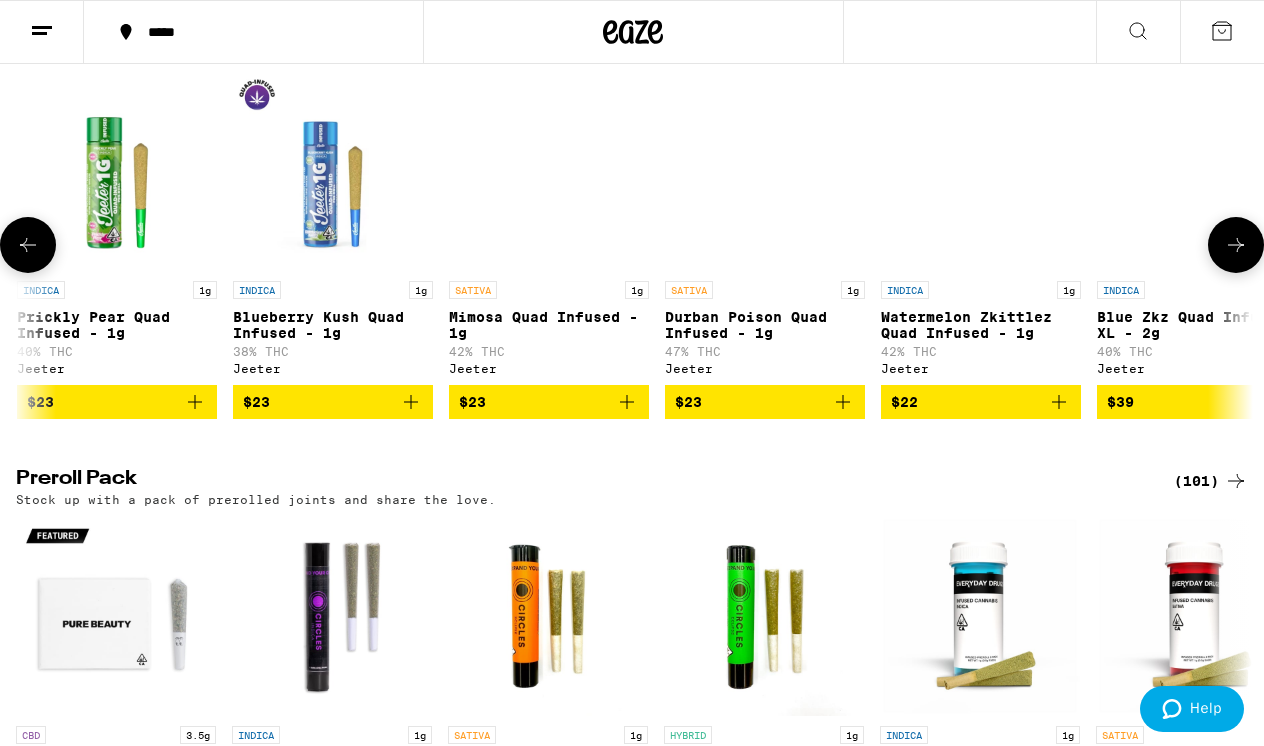 scroll, scrollTop: 0, scrollLeft: 3042, axis: horizontal 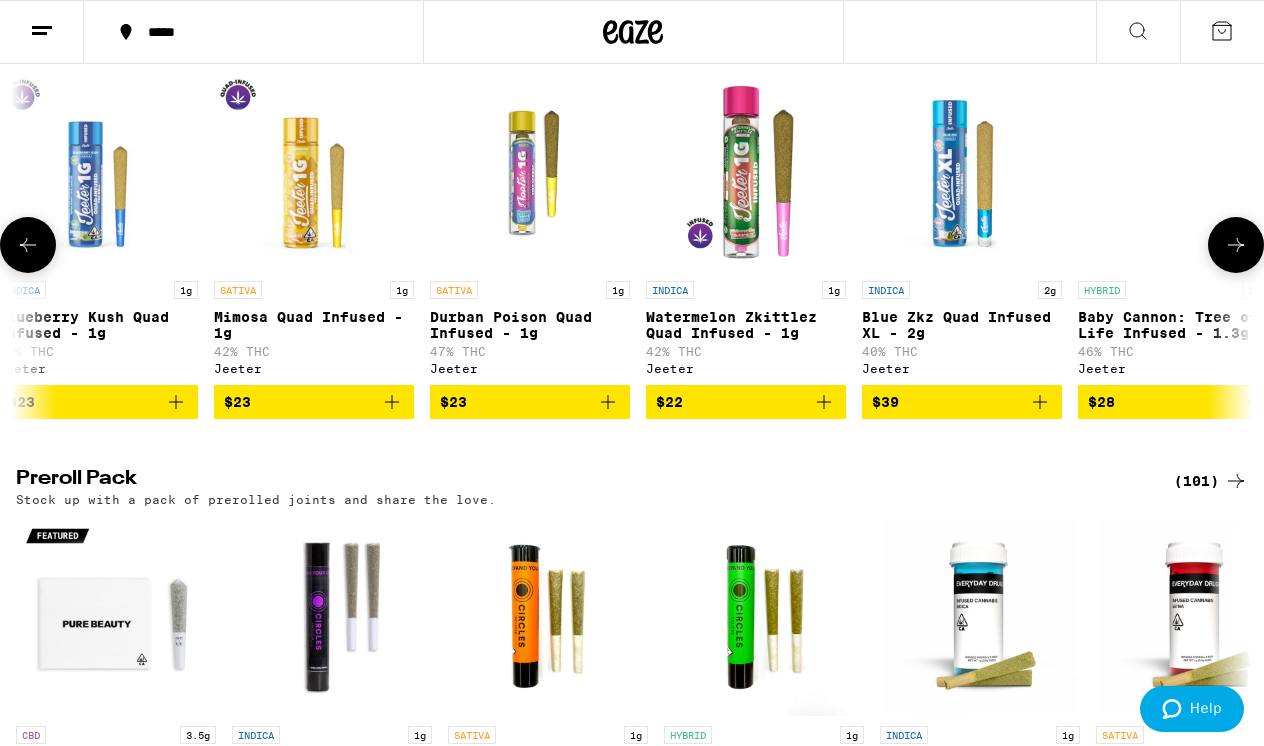 click 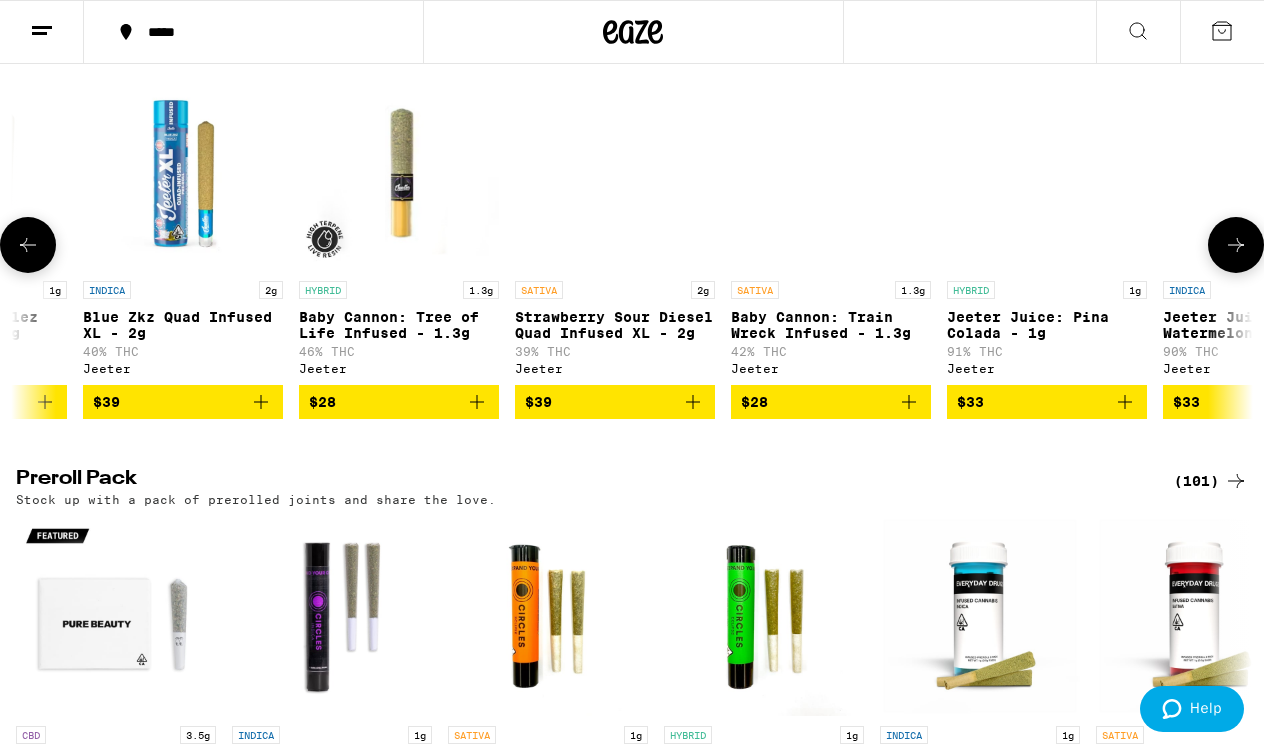 scroll, scrollTop: 0, scrollLeft: 4056, axis: horizontal 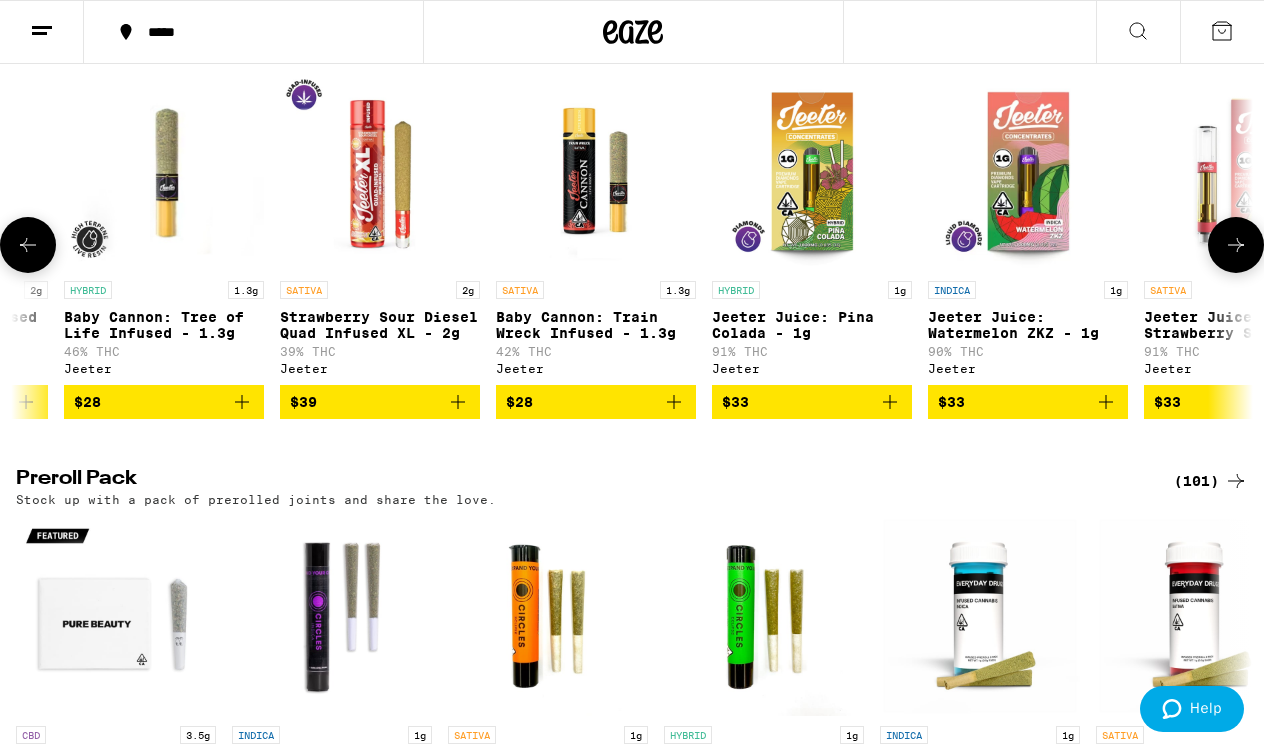 click 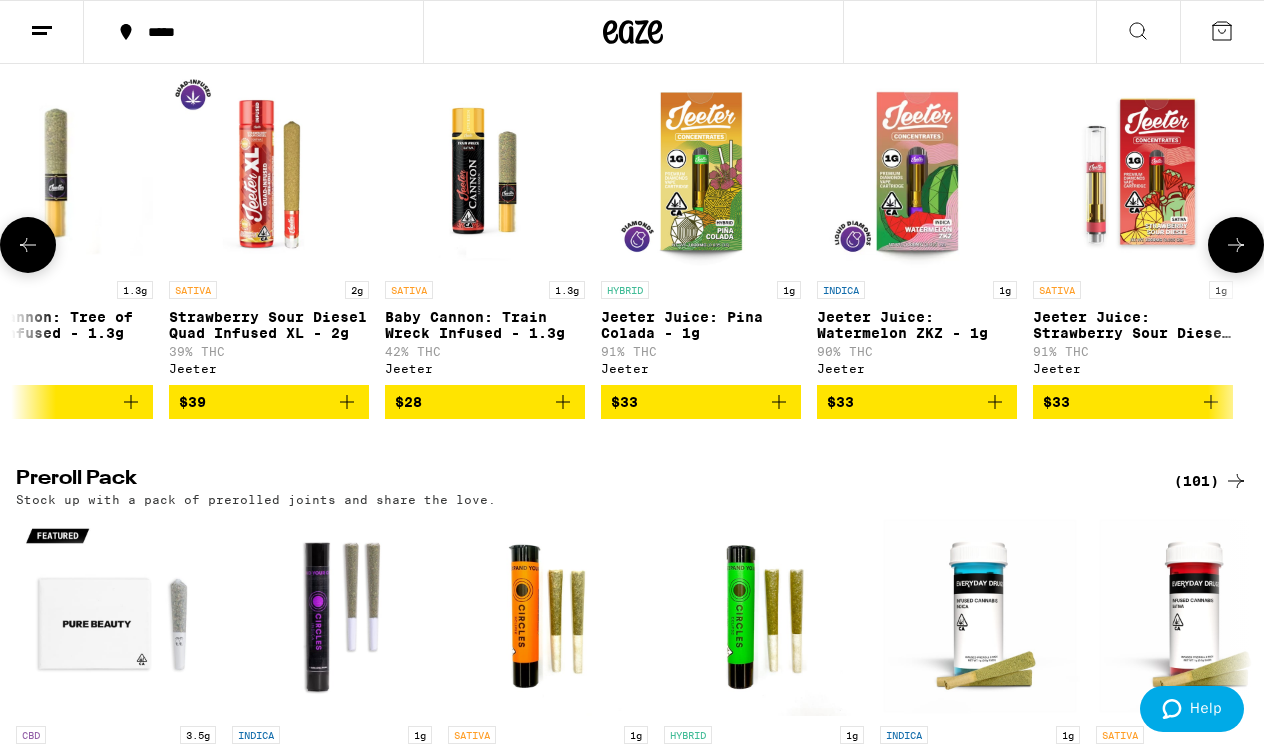 scroll, scrollTop: 0, scrollLeft: 4168, axis: horizontal 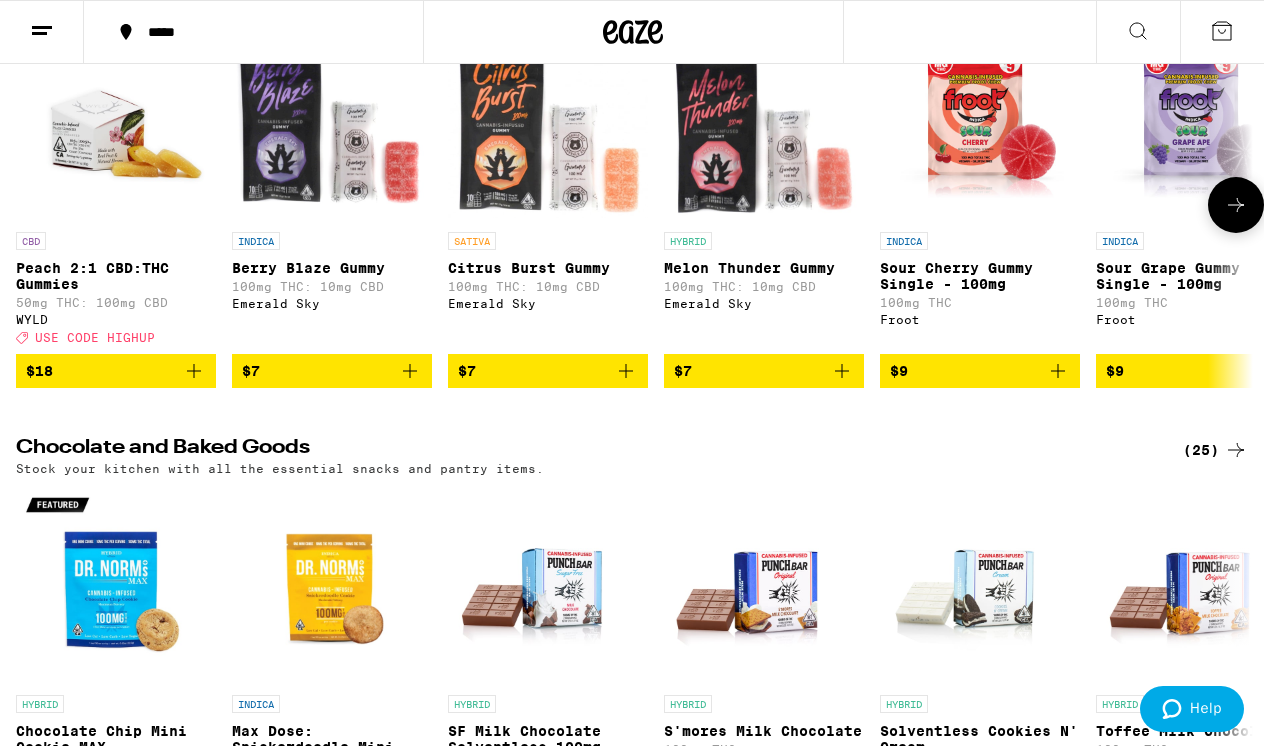 click 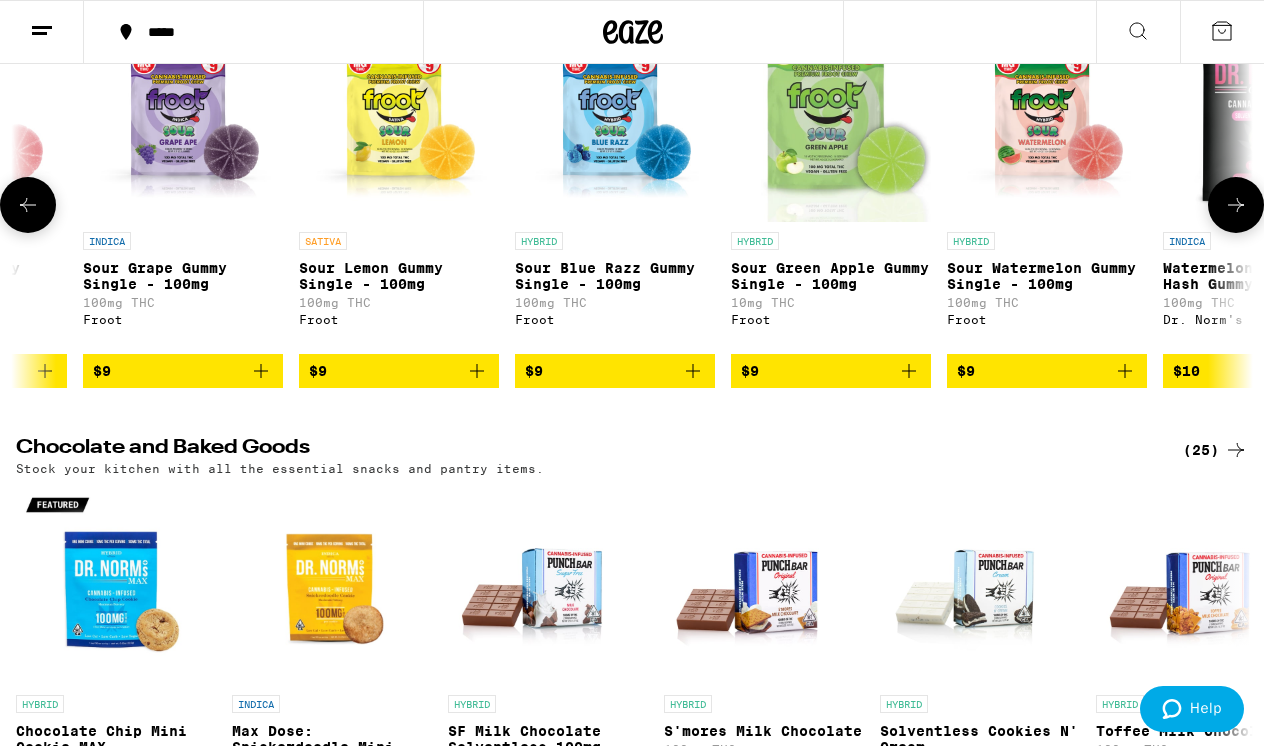 scroll, scrollTop: 0, scrollLeft: 1014, axis: horizontal 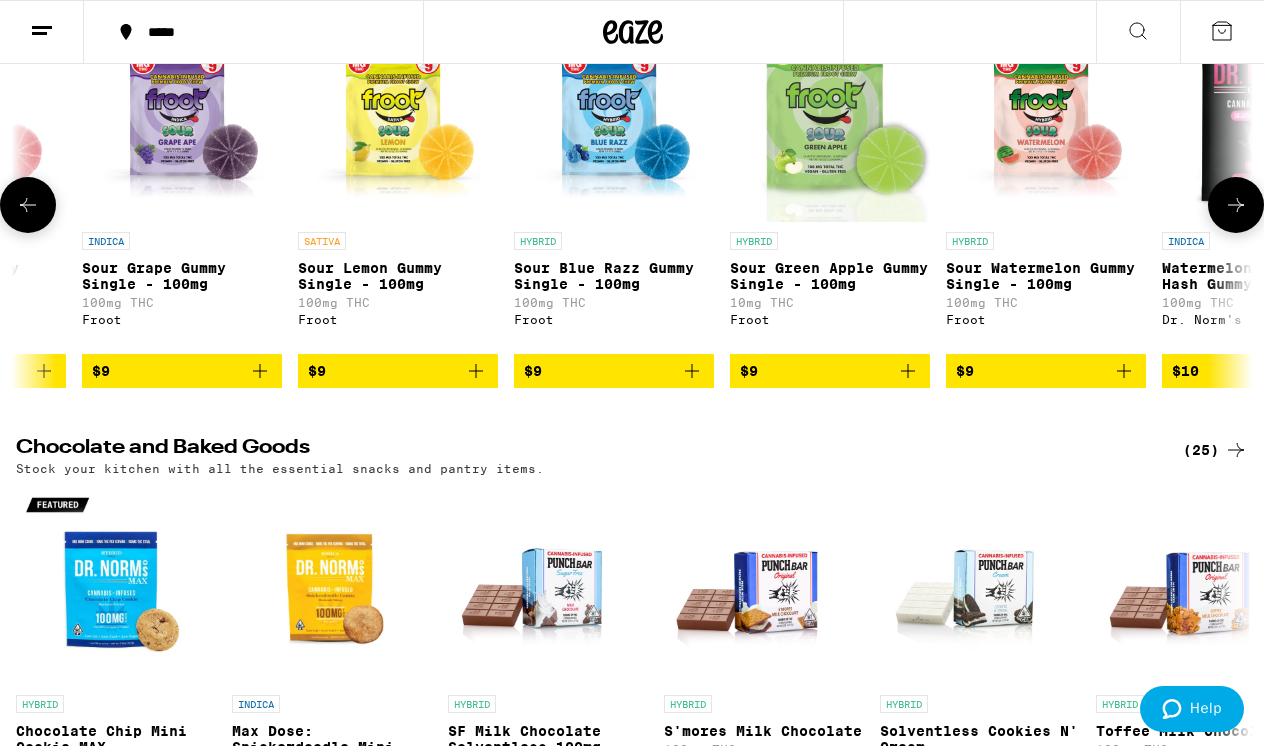 click 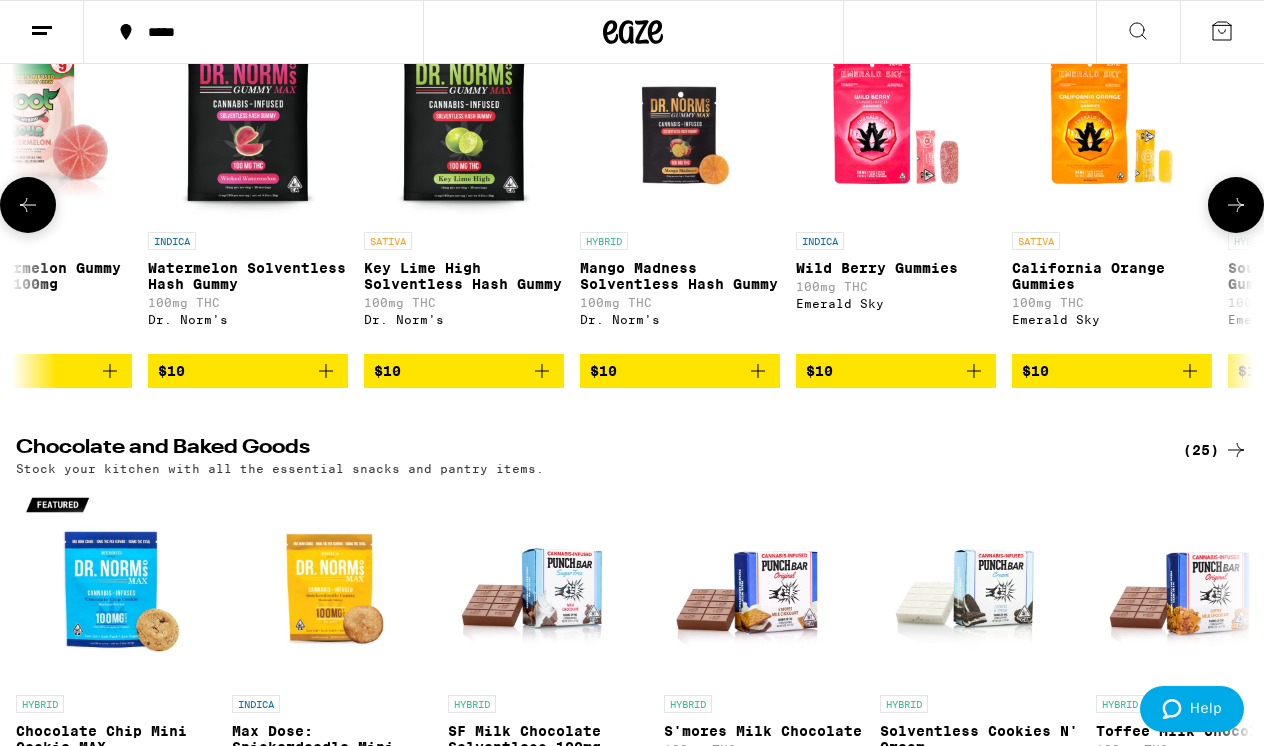 click 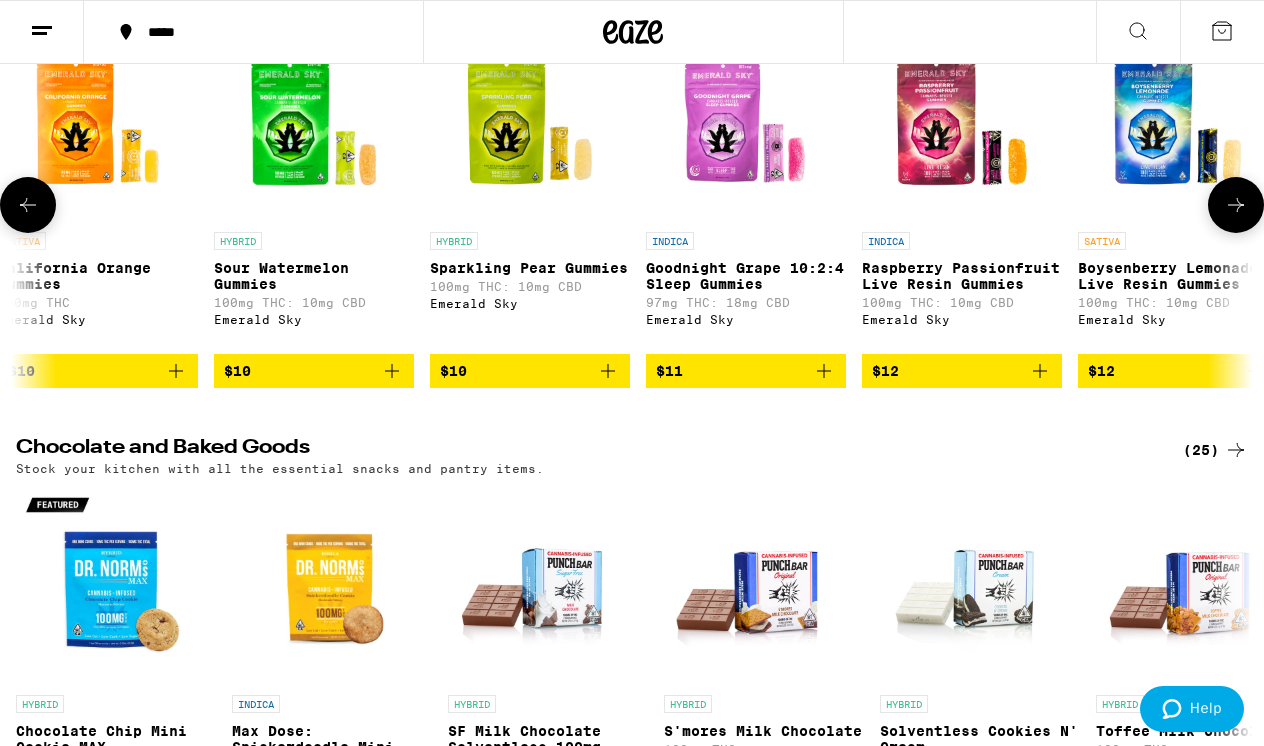 click 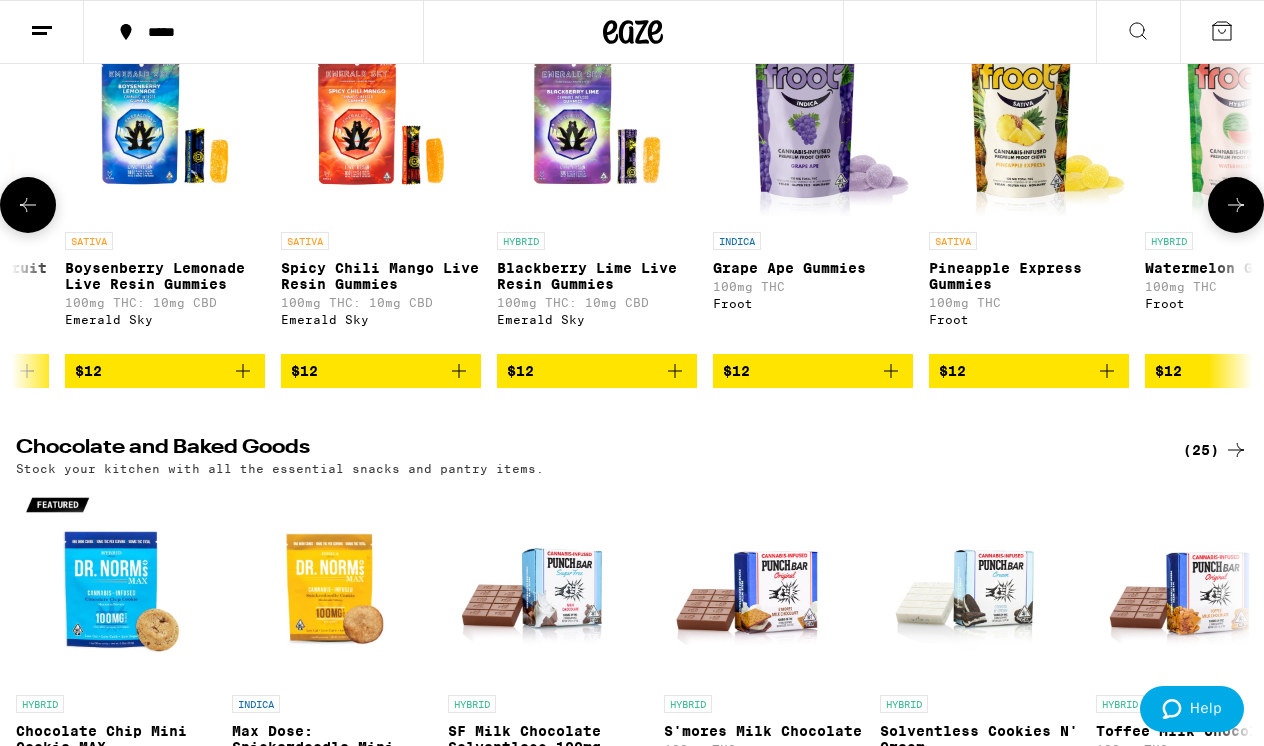 scroll, scrollTop: 0, scrollLeft: 4056, axis: horizontal 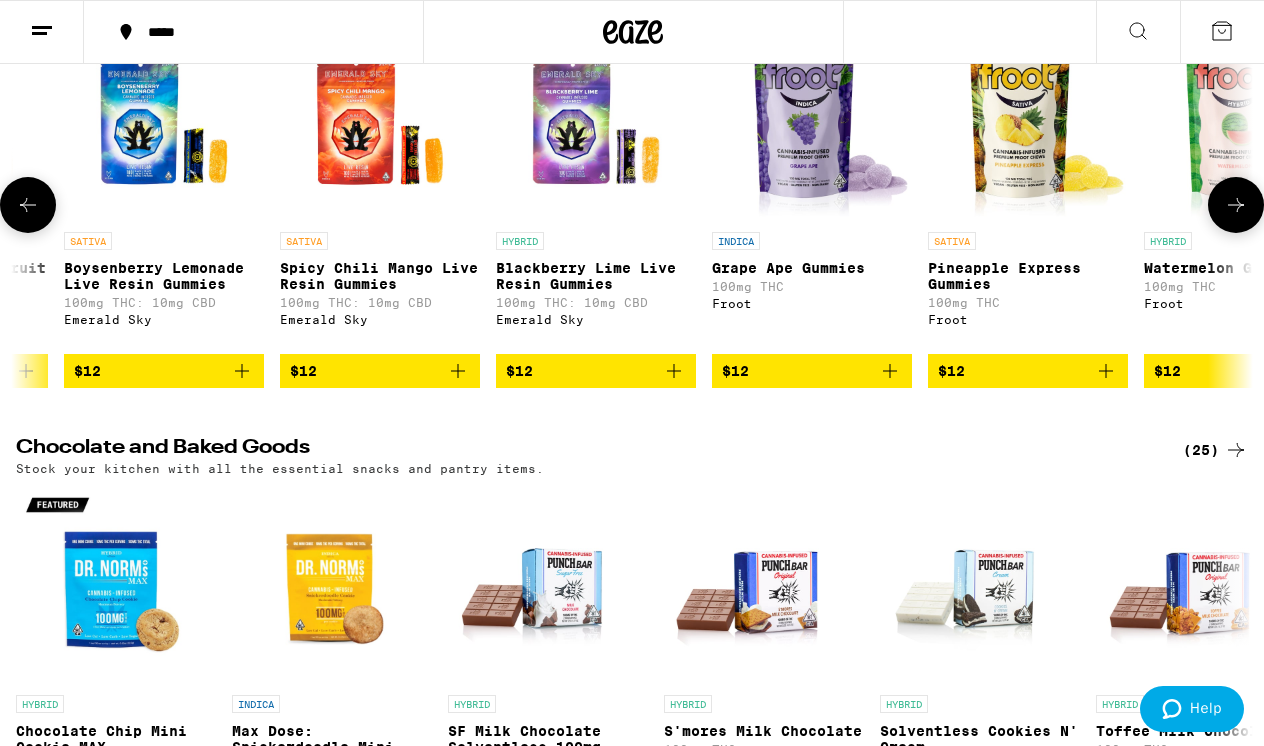 click 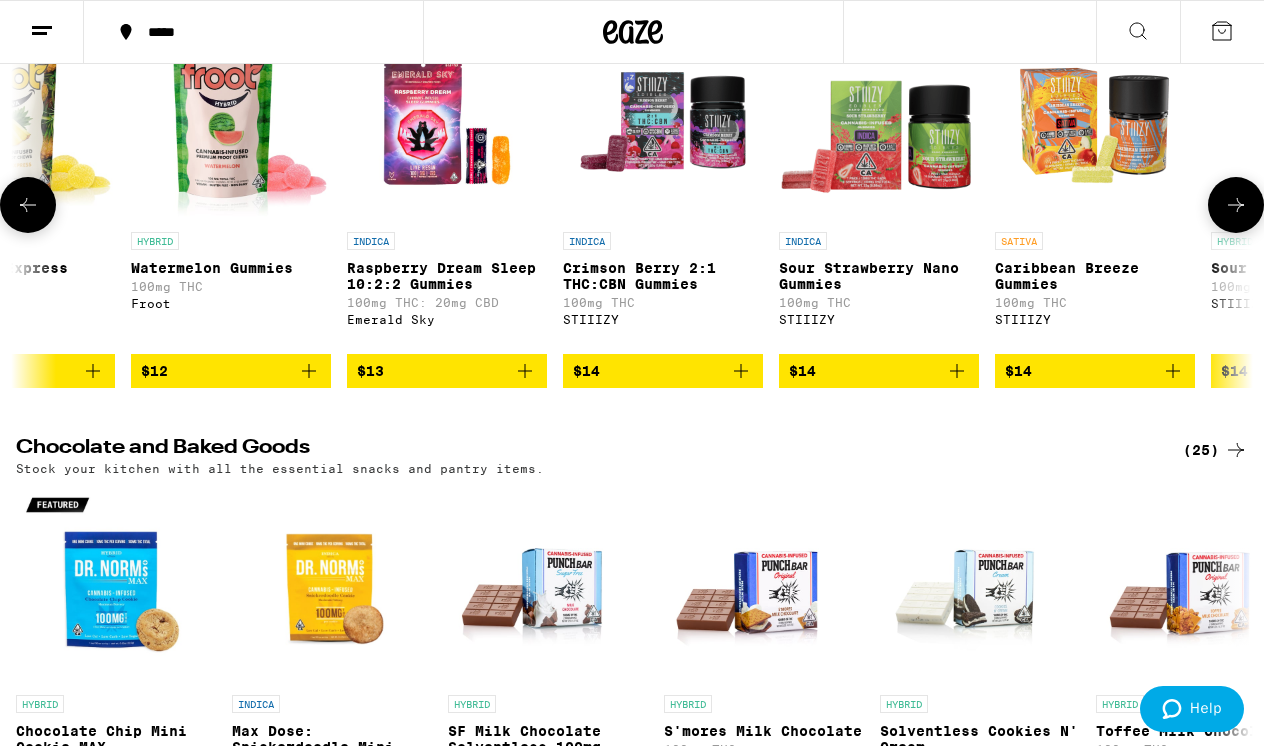 scroll, scrollTop: 0, scrollLeft: 5070, axis: horizontal 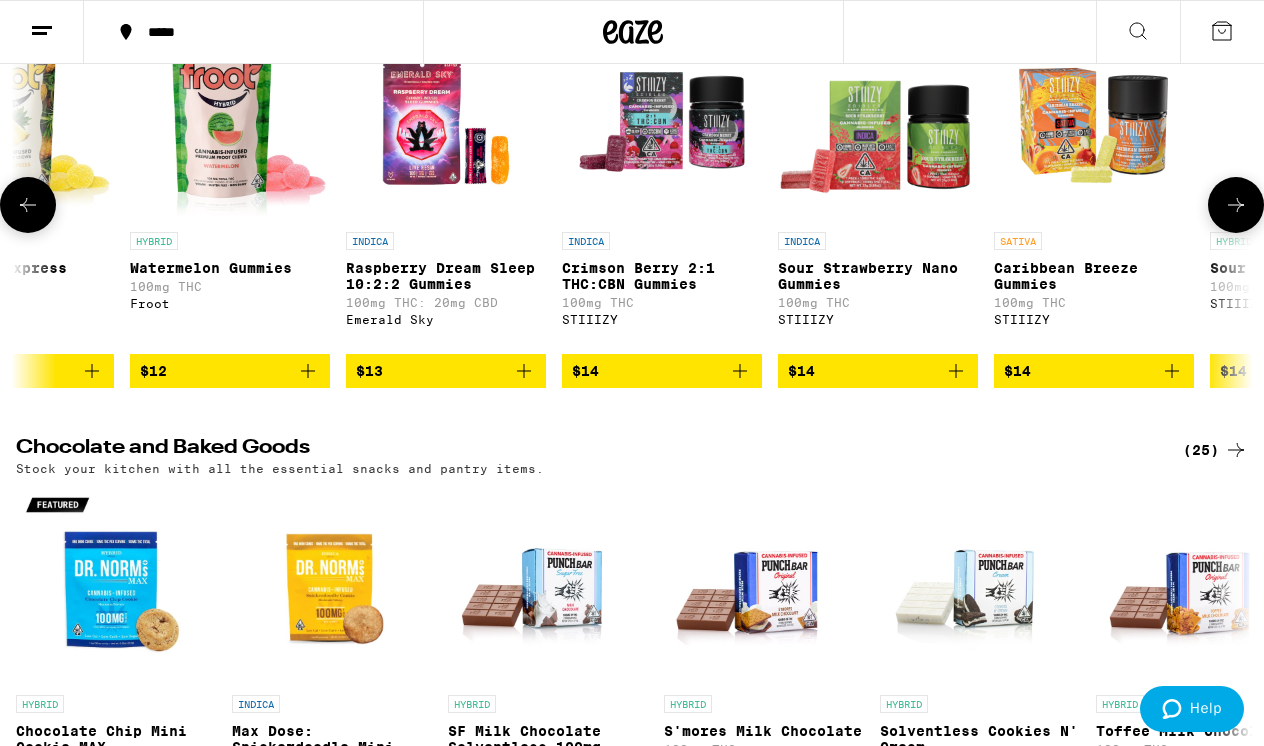 click 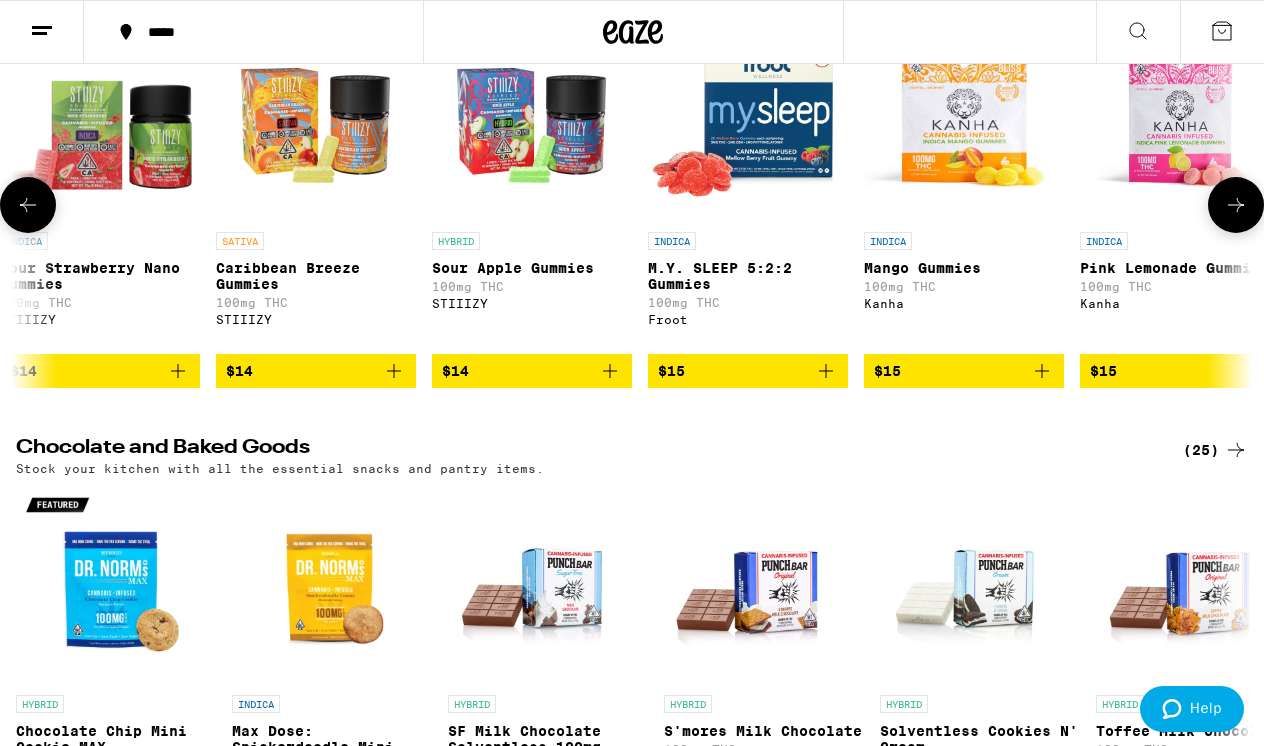 scroll, scrollTop: 0, scrollLeft: 6084, axis: horizontal 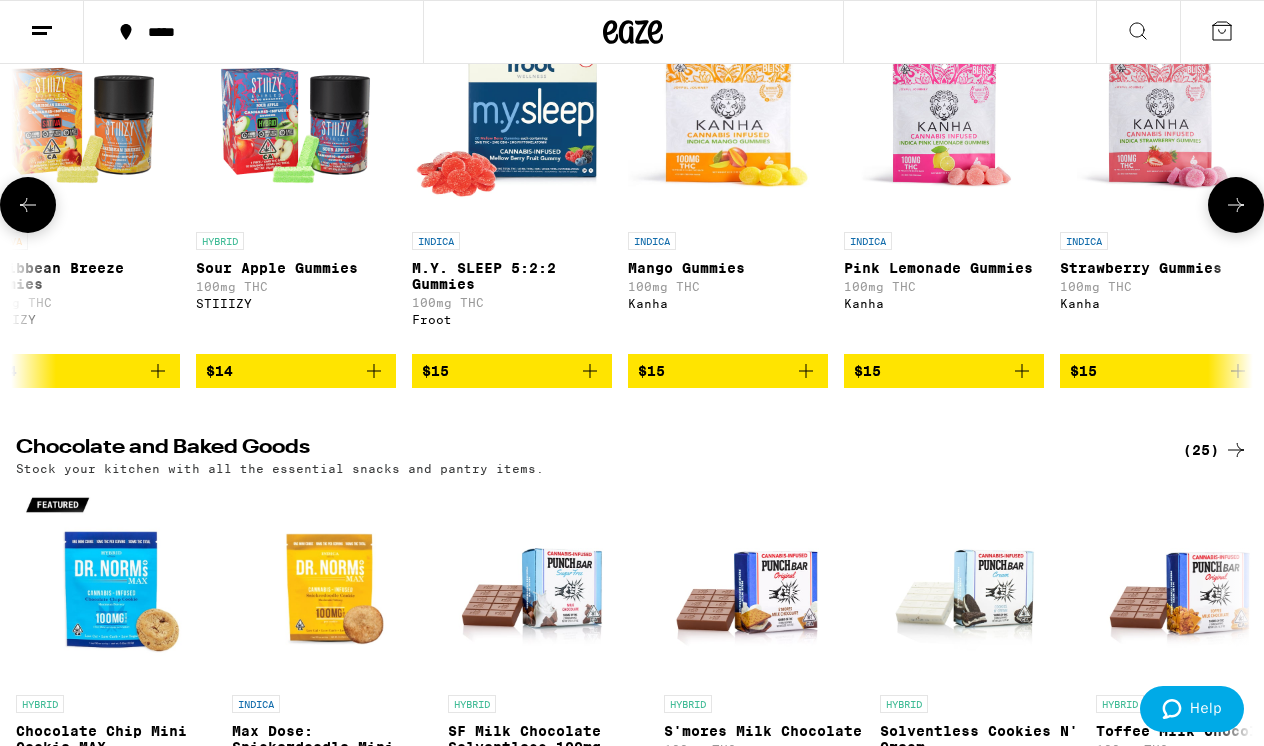 click 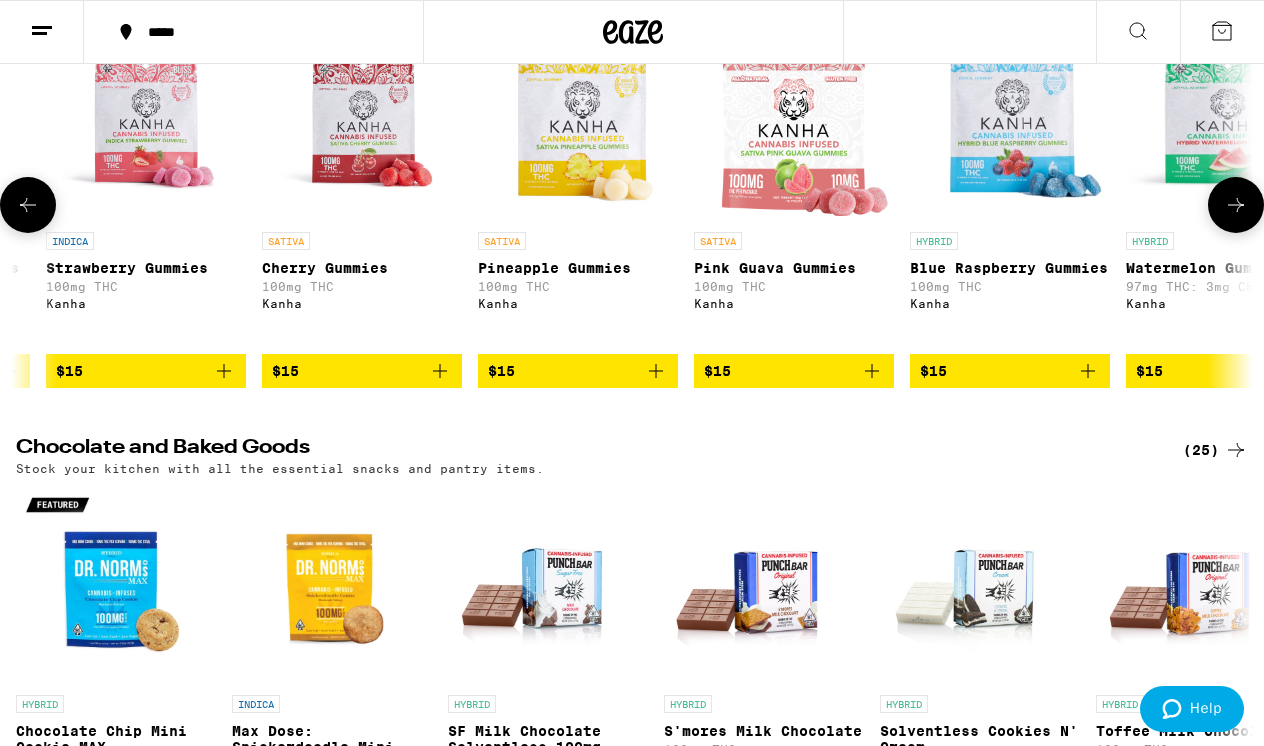 click 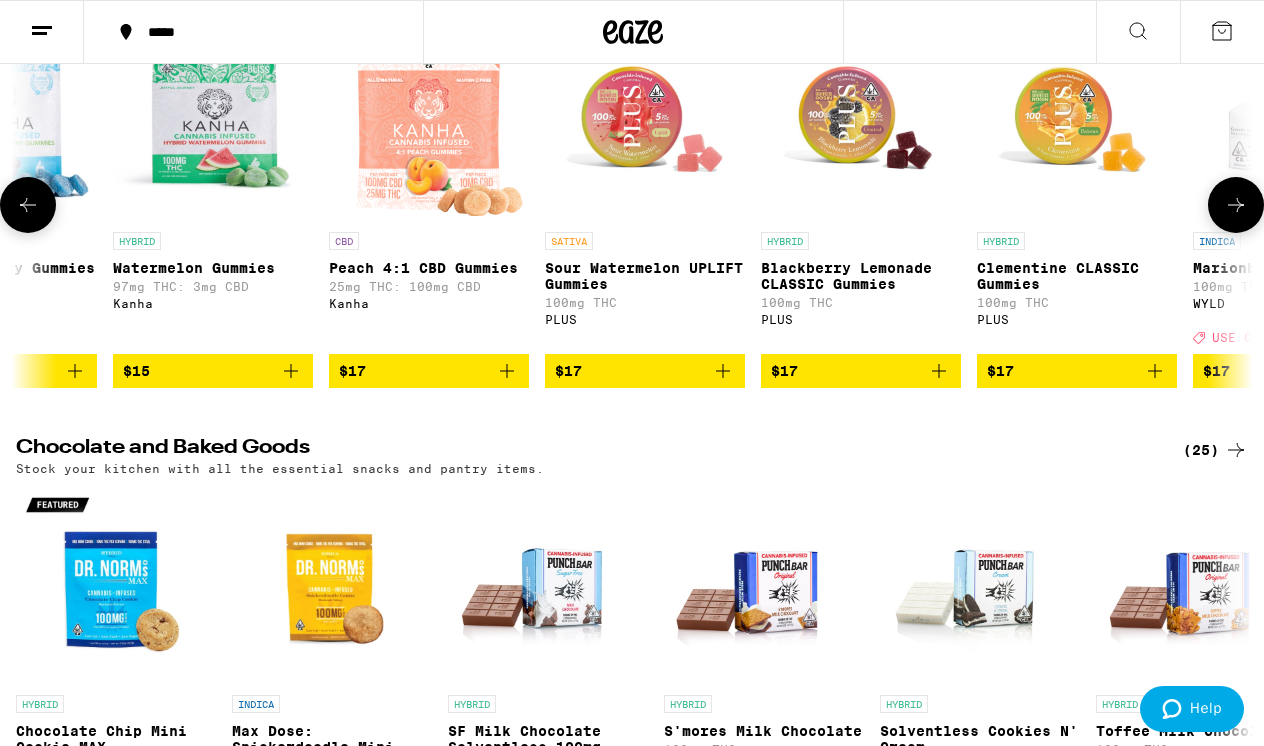 scroll, scrollTop: 0, scrollLeft: 8112, axis: horizontal 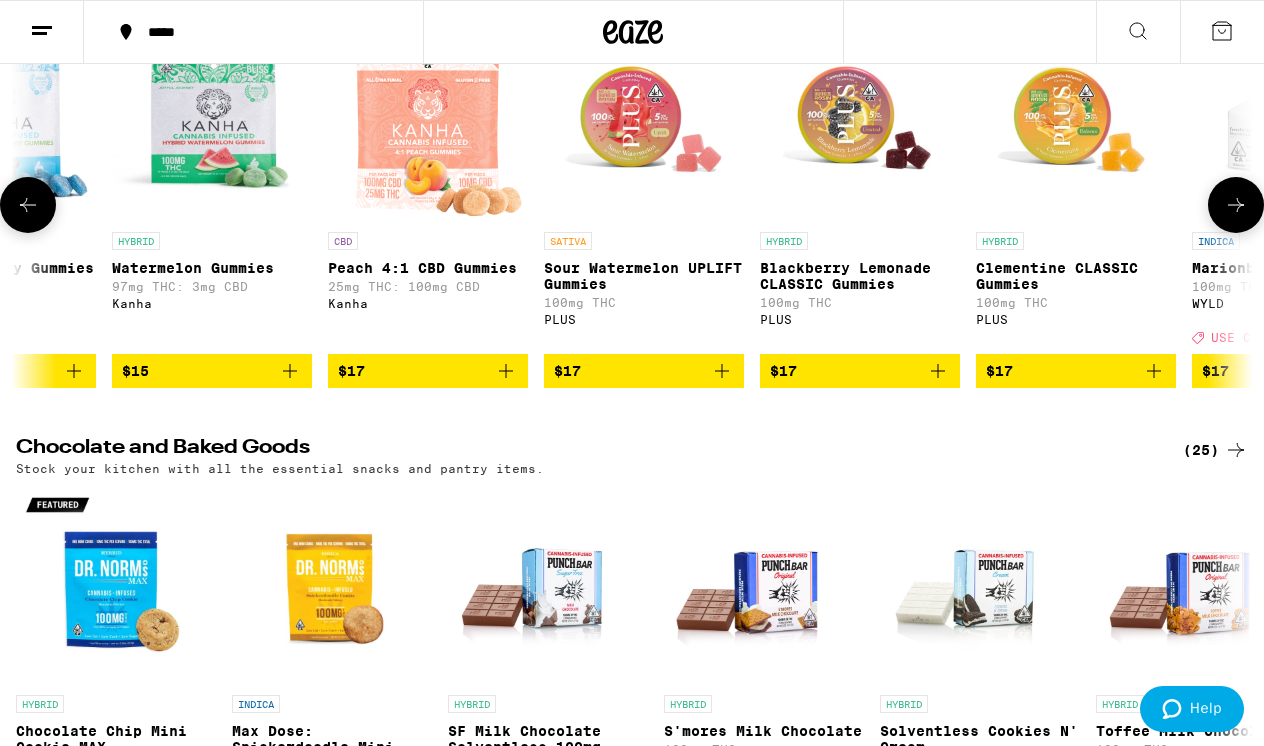 click 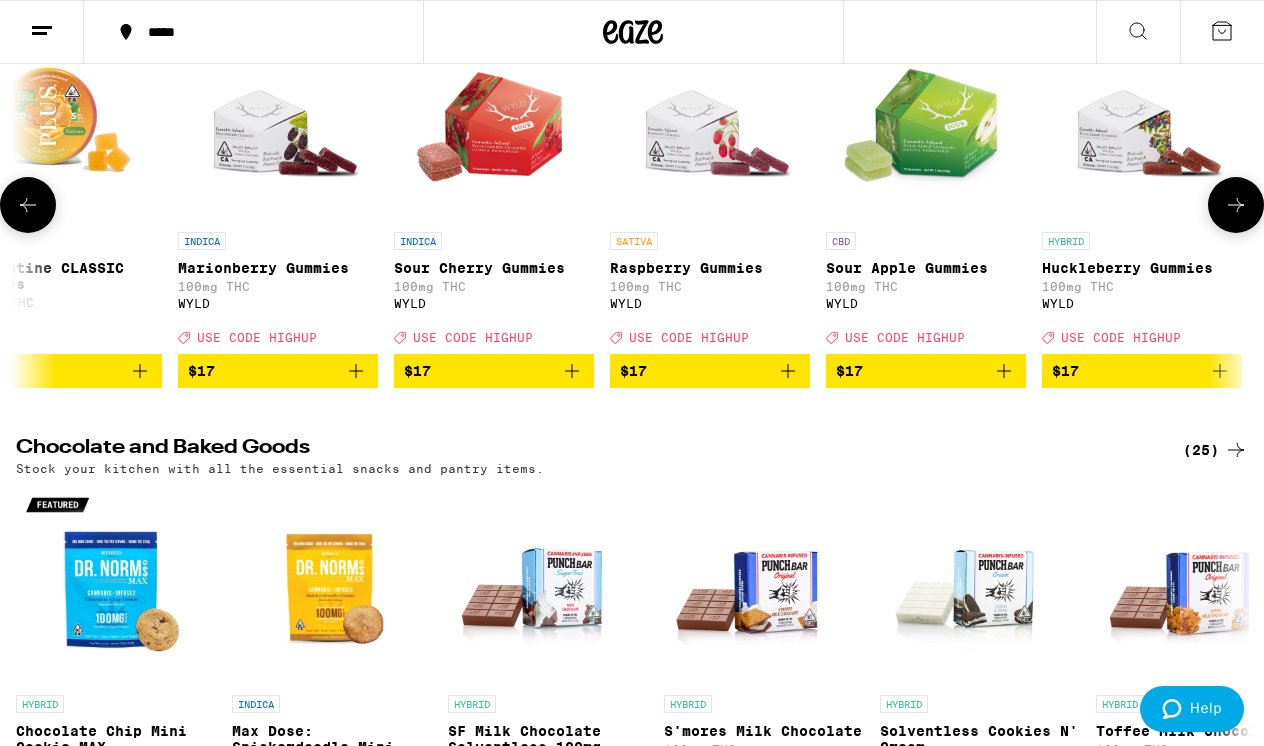 click 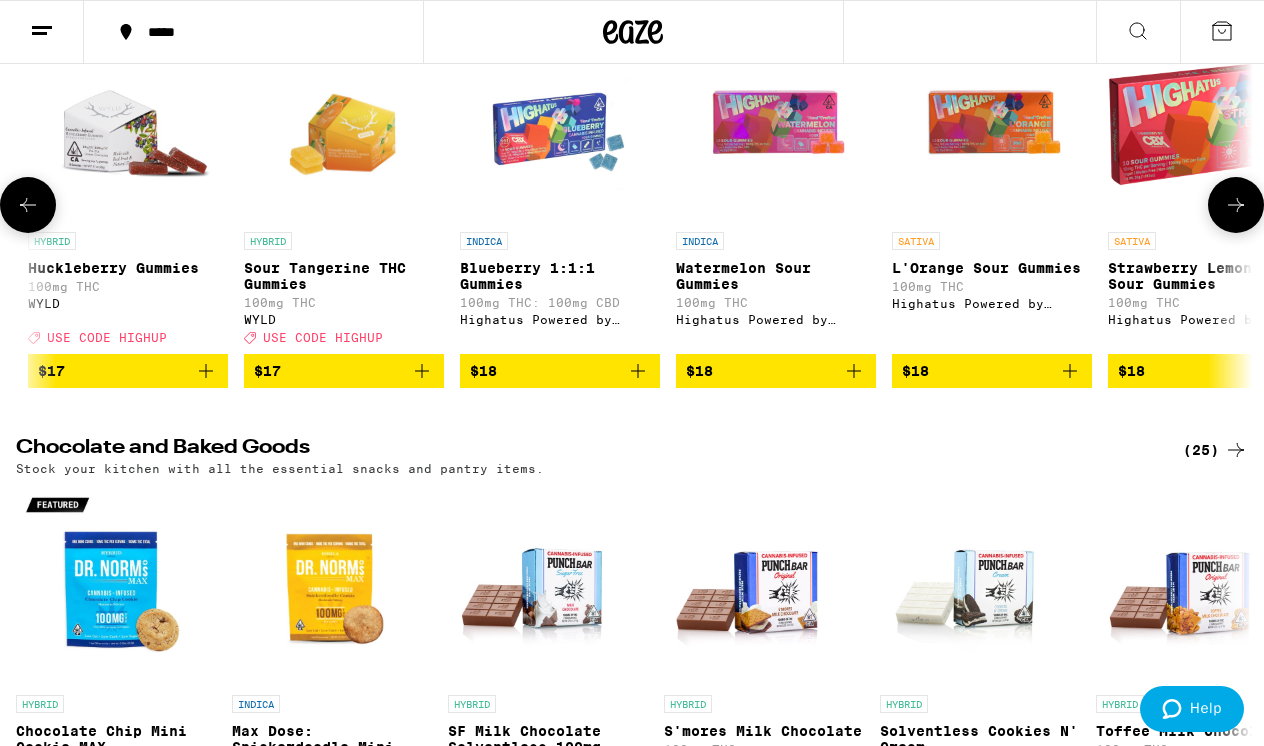 click 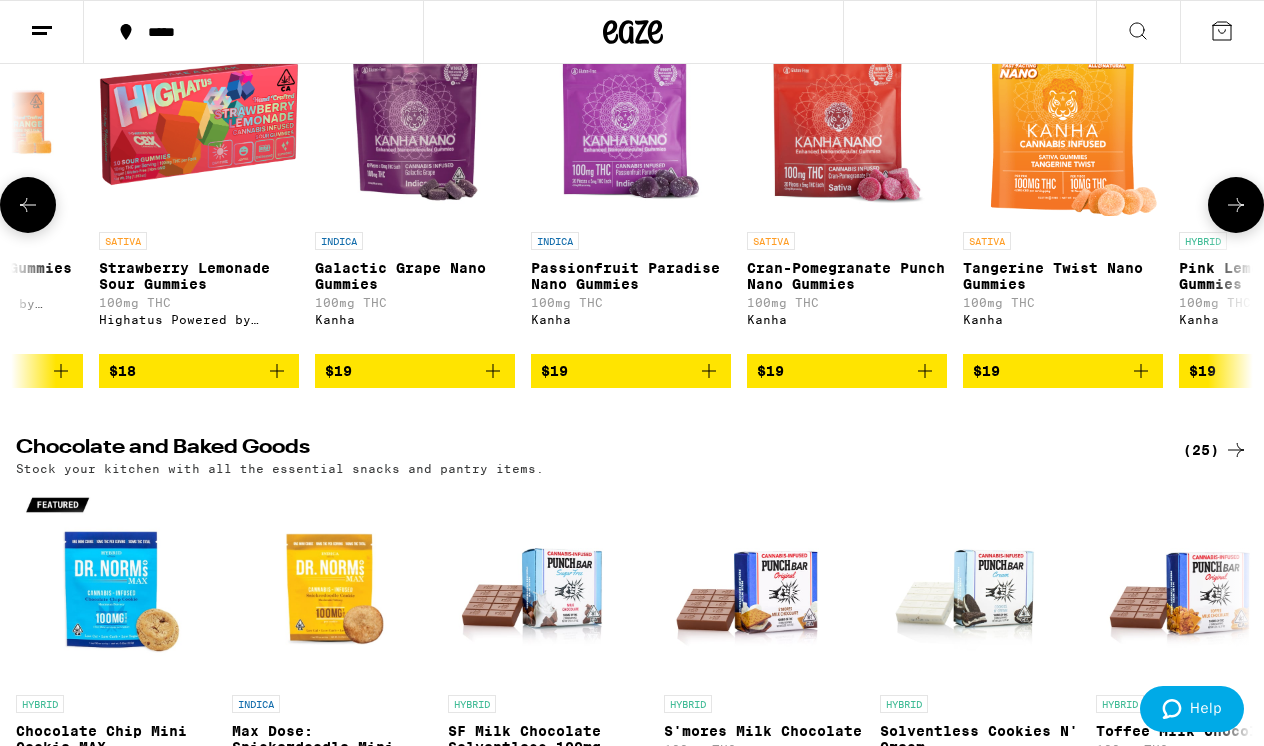 scroll, scrollTop: 0, scrollLeft: 11154, axis: horizontal 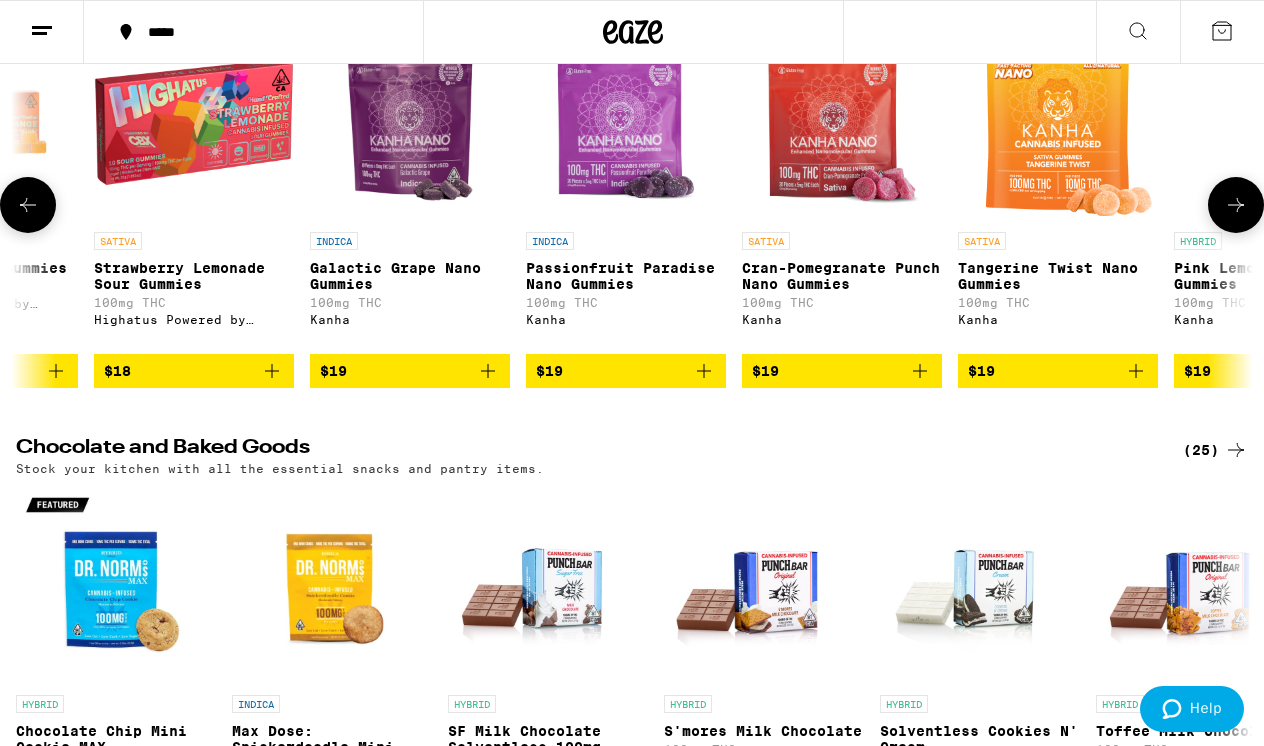click 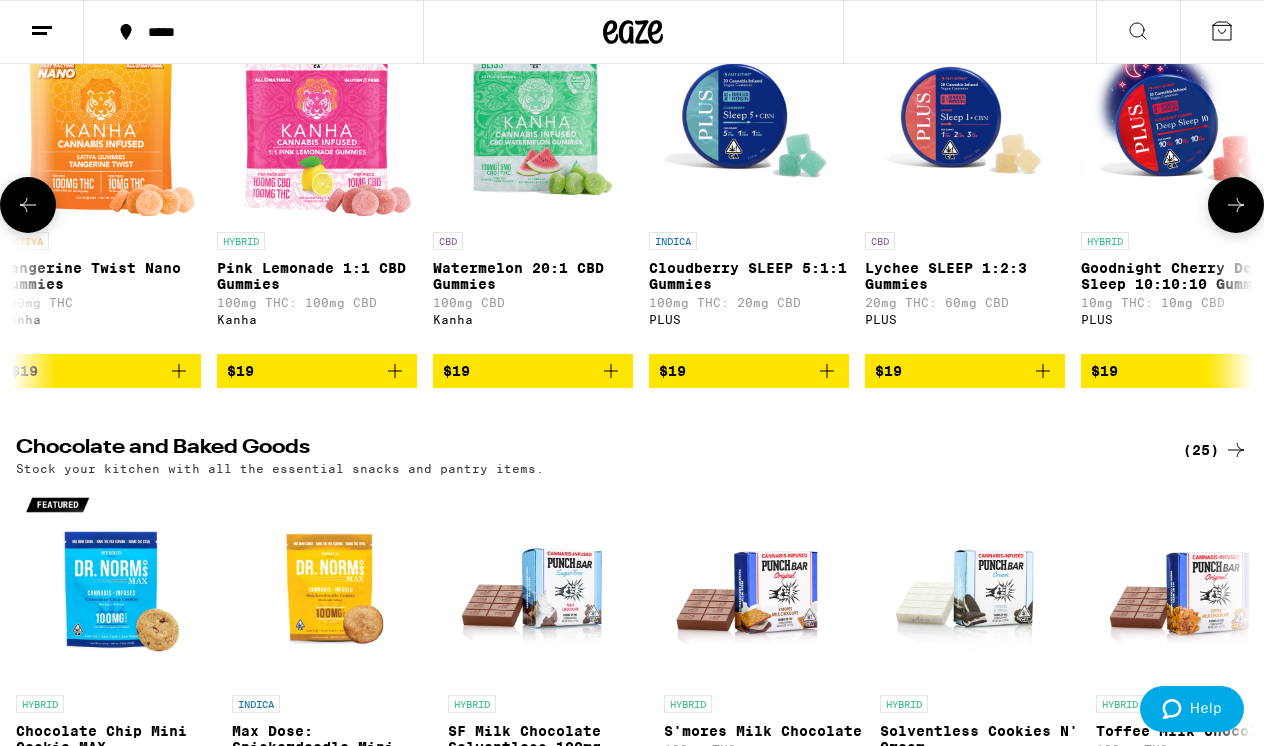 scroll, scrollTop: 0, scrollLeft: 12168, axis: horizontal 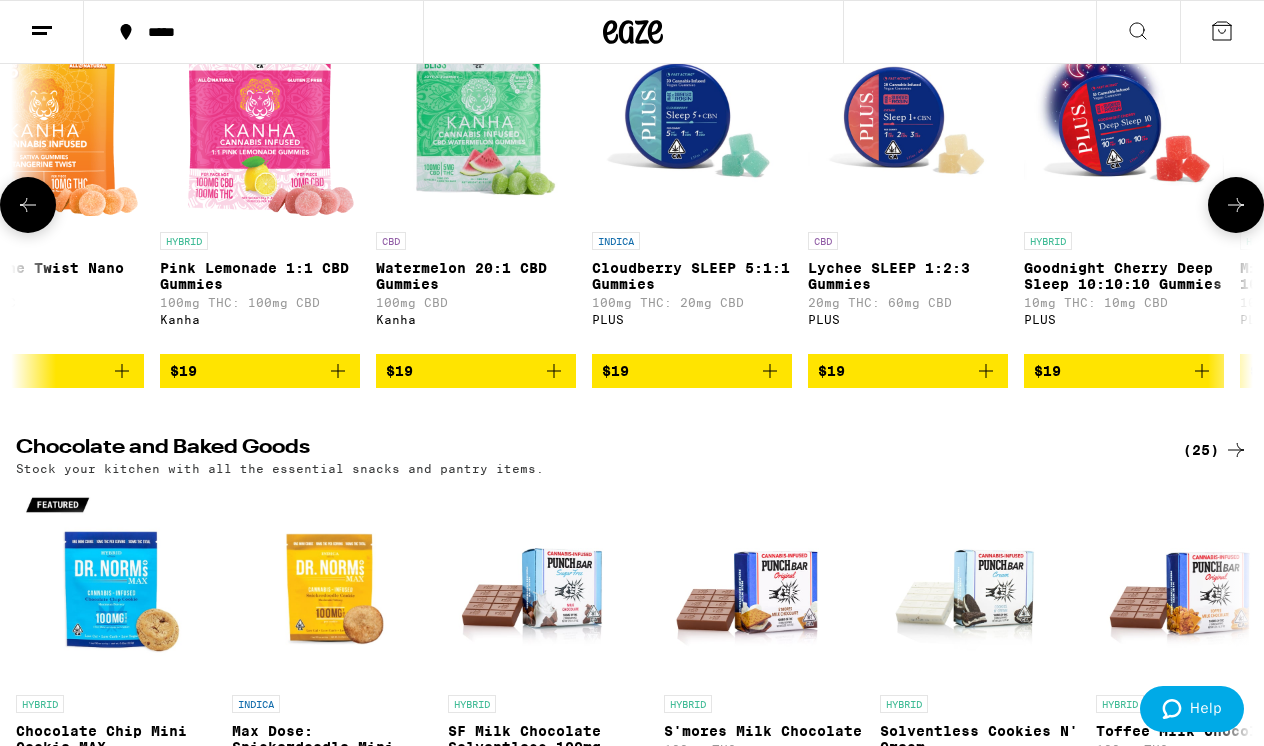 click 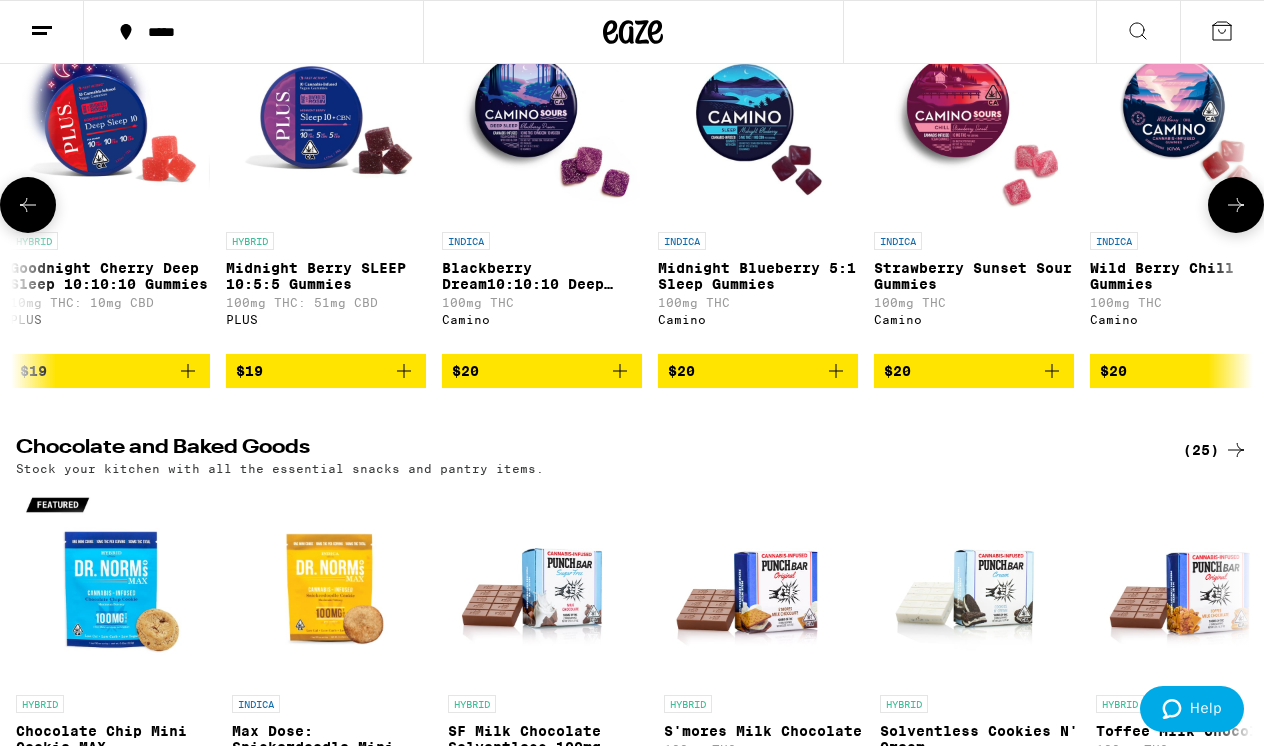 click 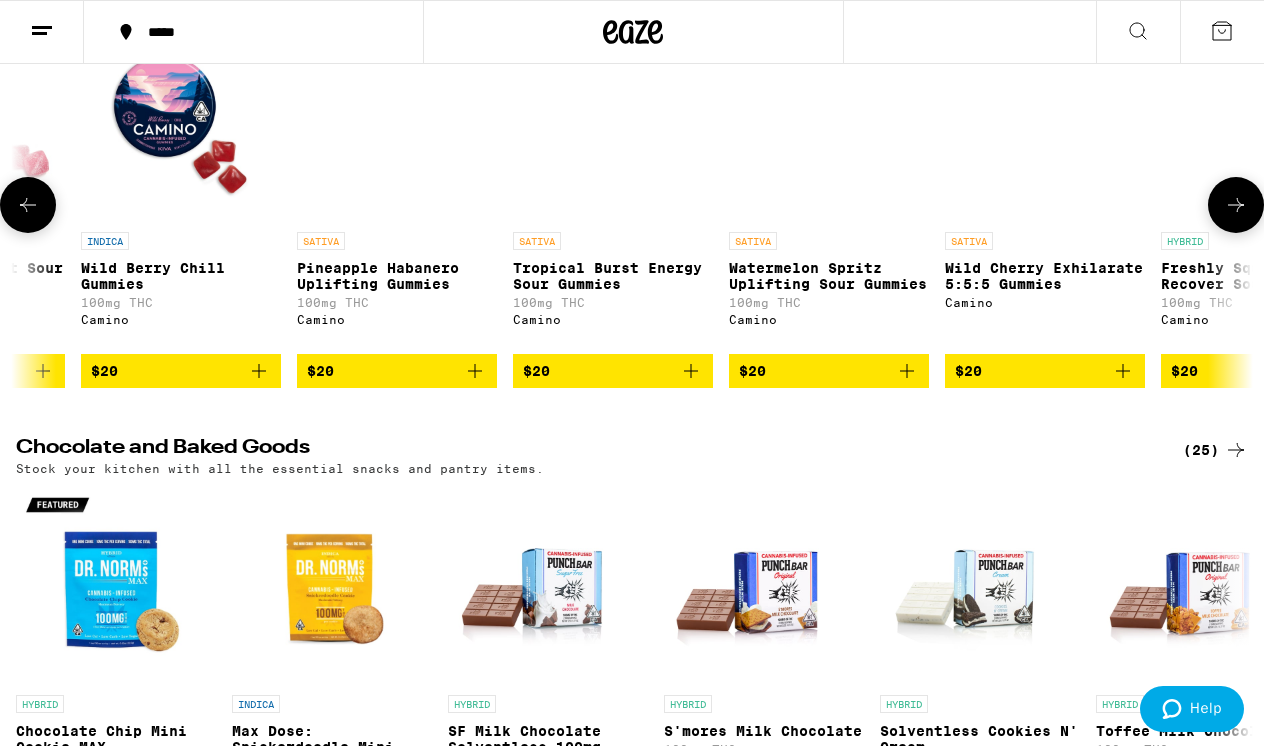 scroll, scrollTop: 0, scrollLeft: 14196, axis: horizontal 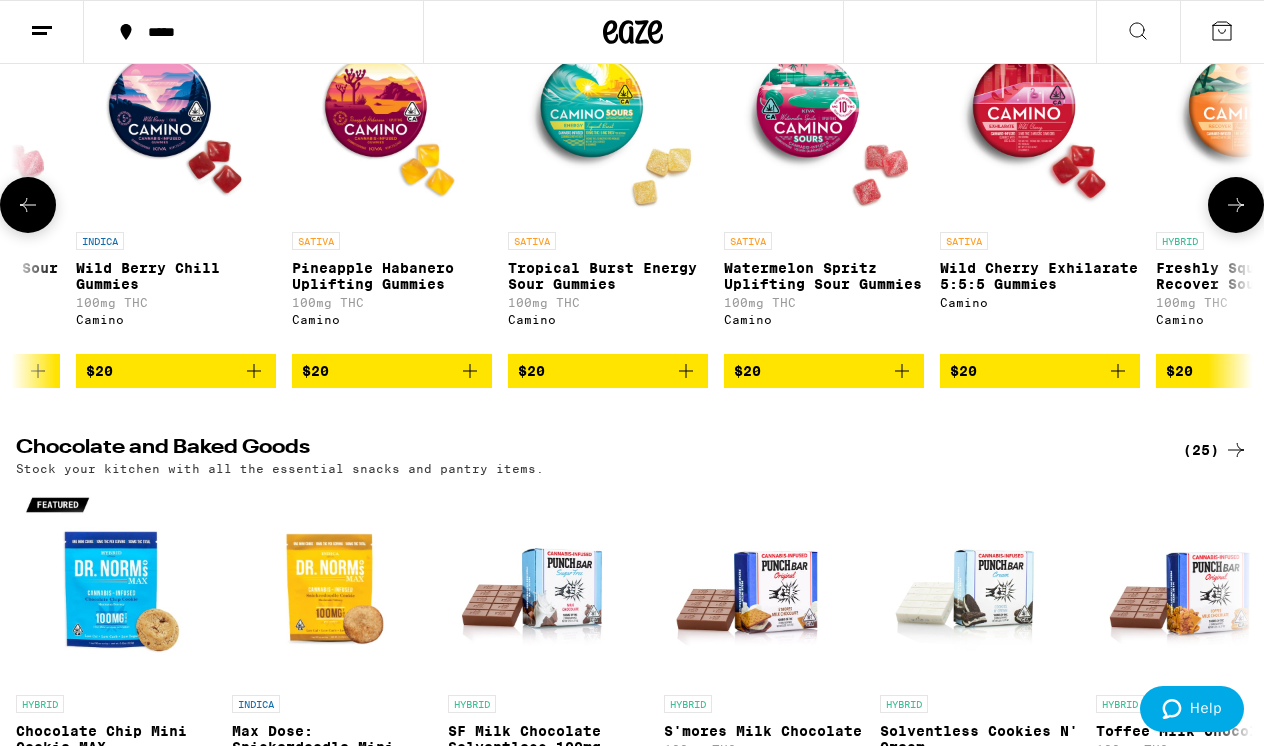 click 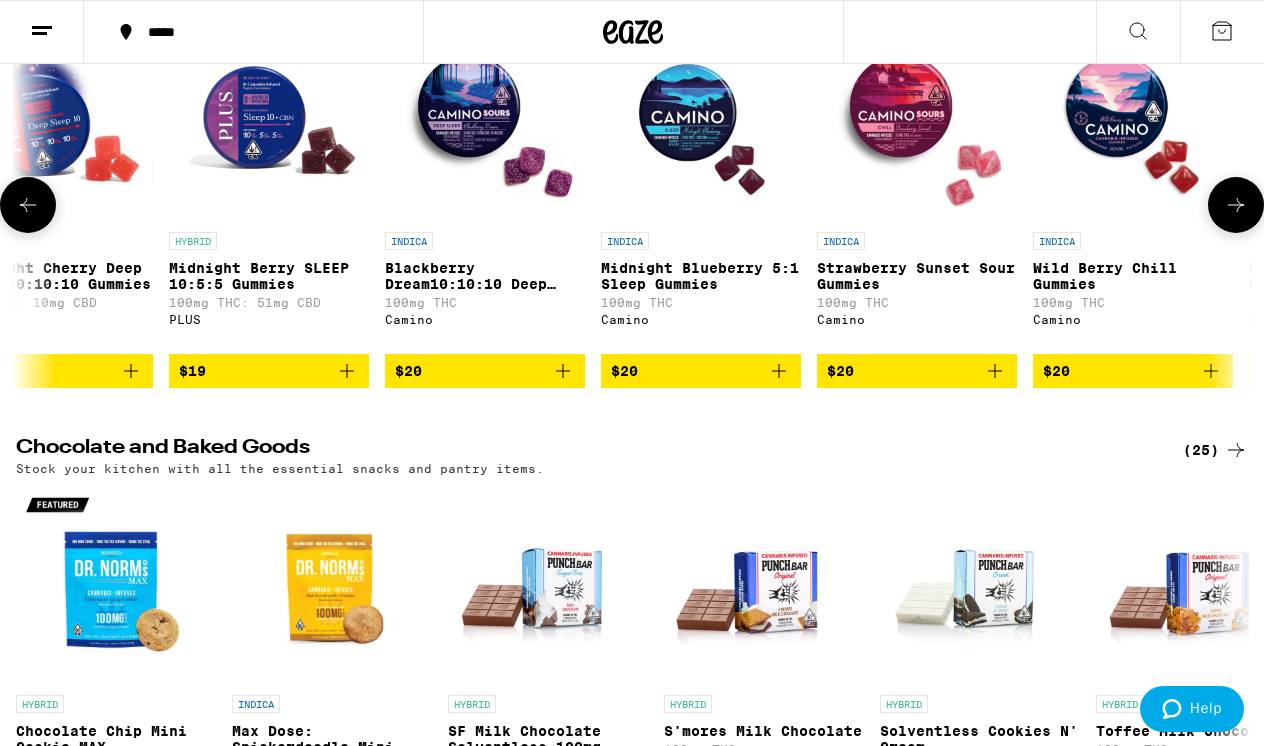 scroll, scrollTop: 0, scrollLeft: 13182, axis: horizontal 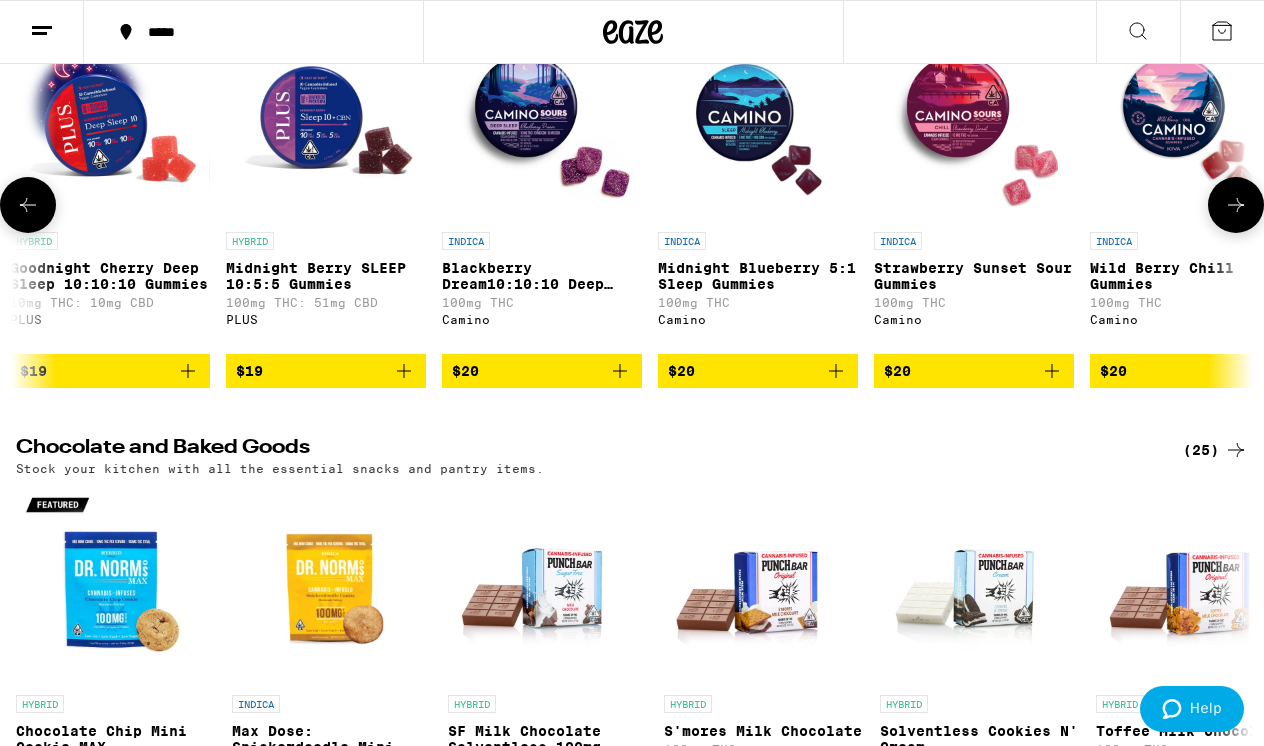 click 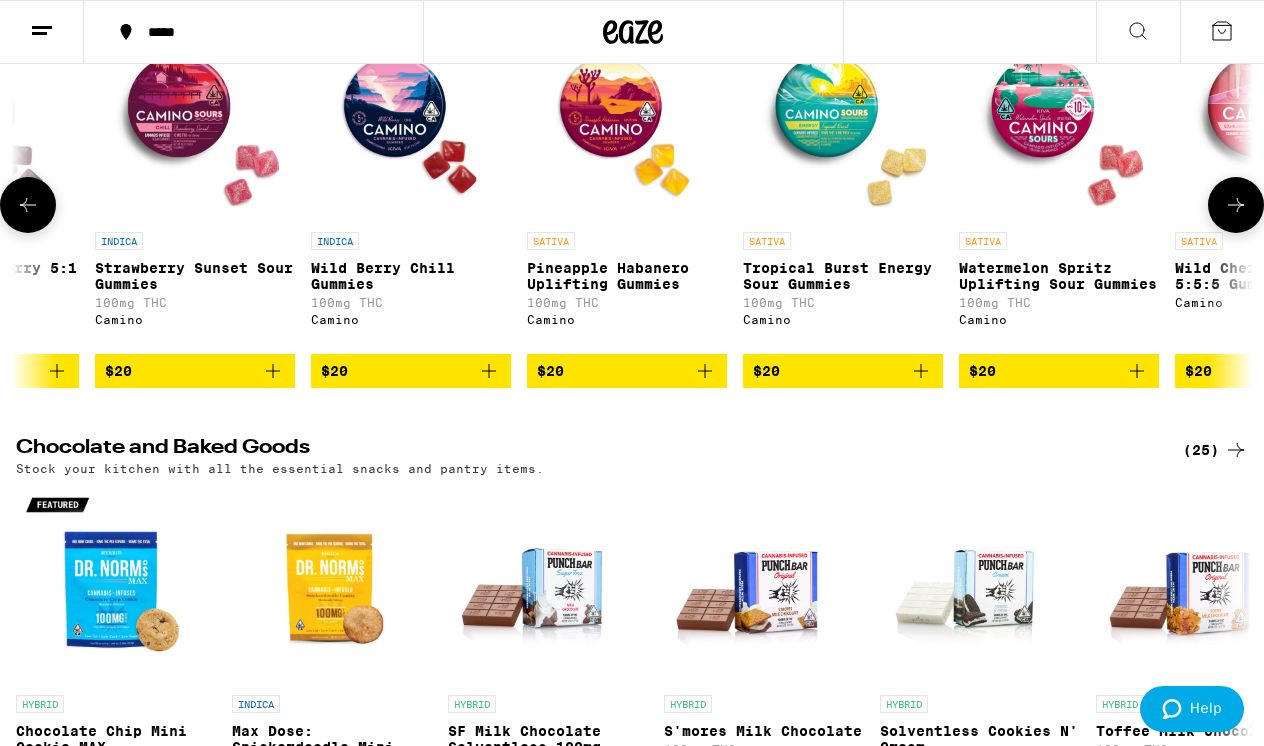 scroll, scrollTop: 0, scrollLeft: 14196, axis: horizontal 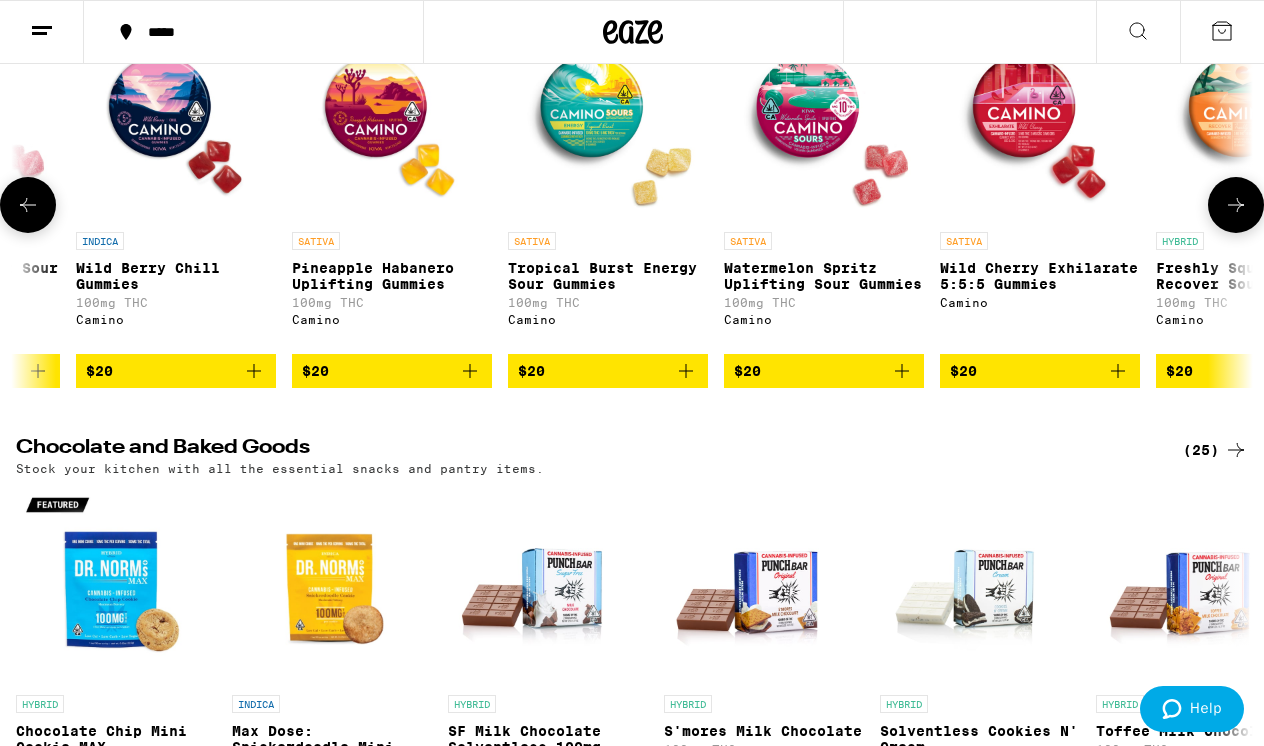 click 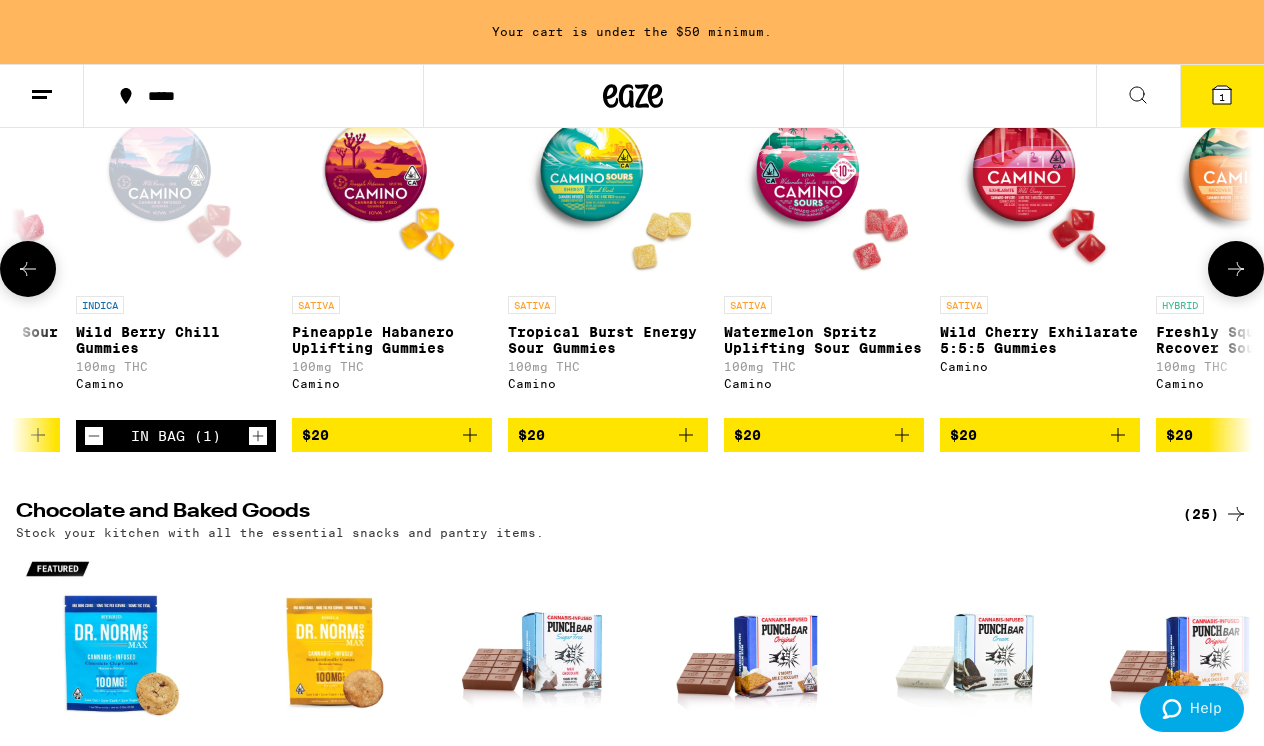 scroll, scrollTop: 5504, scrollLeft: 0, axis: vertical 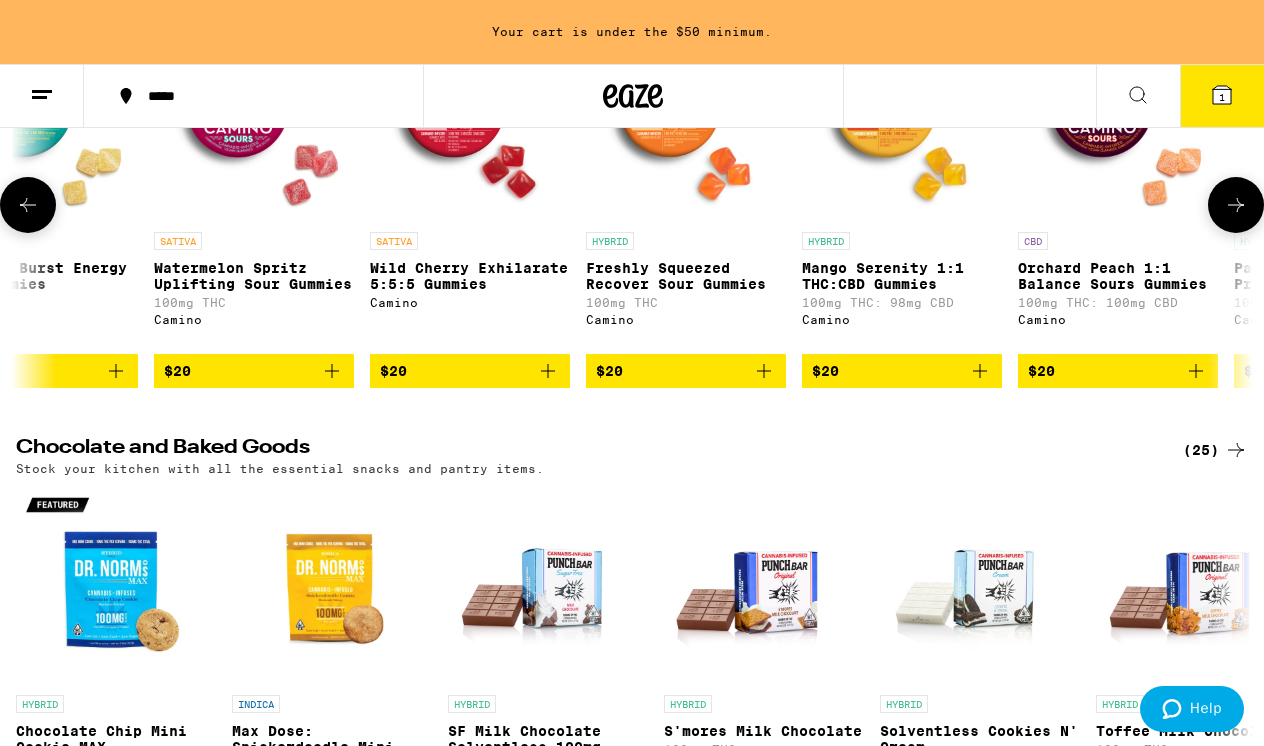 click 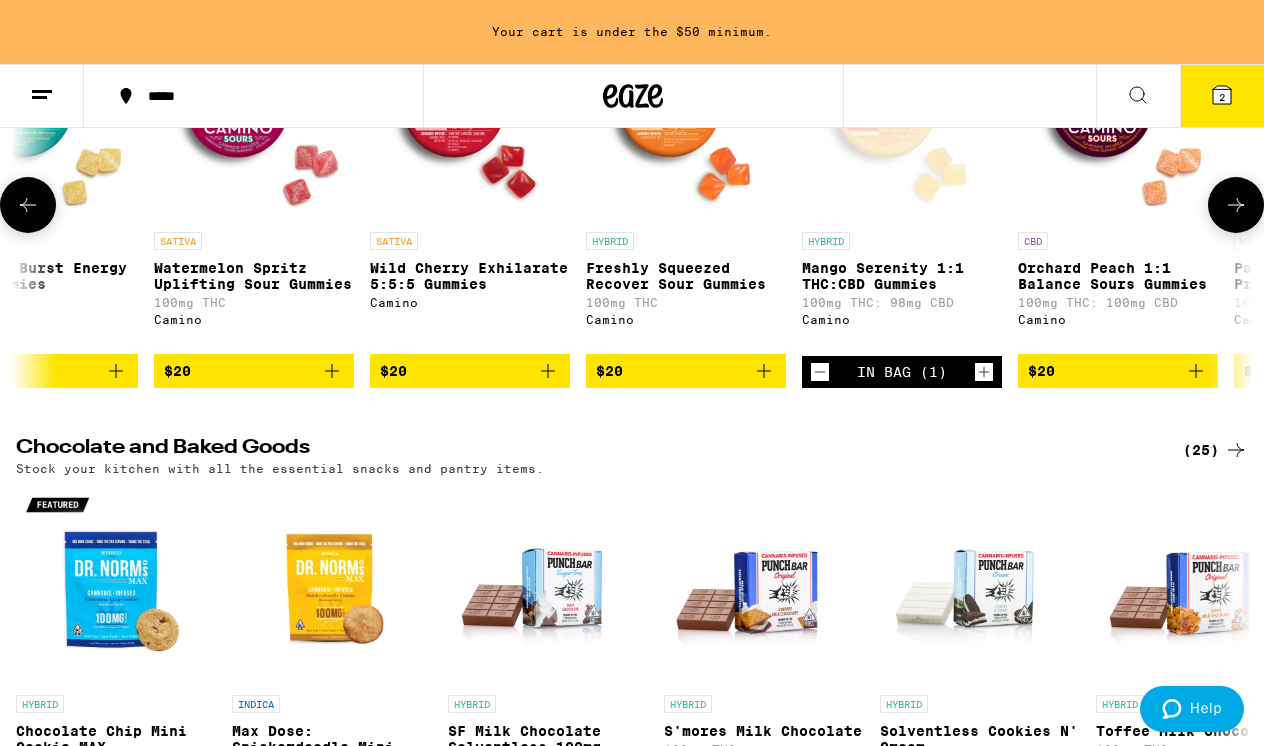 click 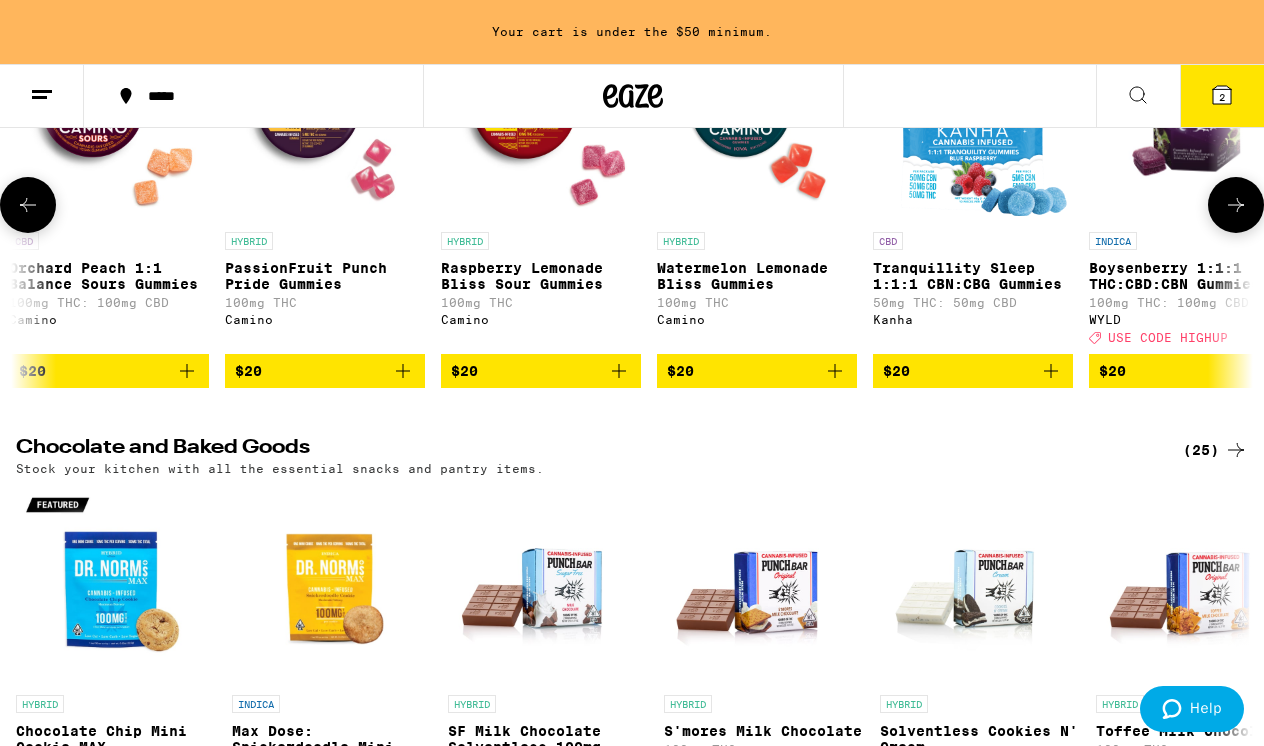 scroll, scrollTop: 0, scrollLeft: 15780, axis: horizontal 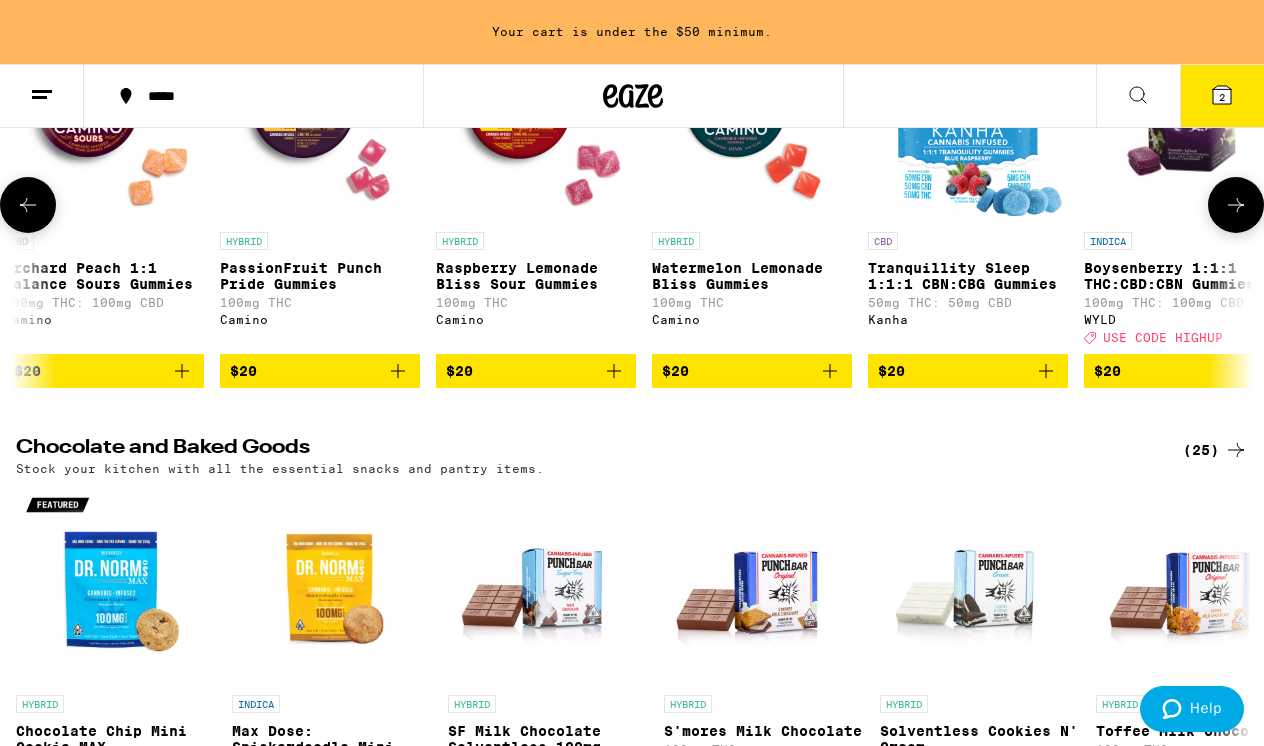 click 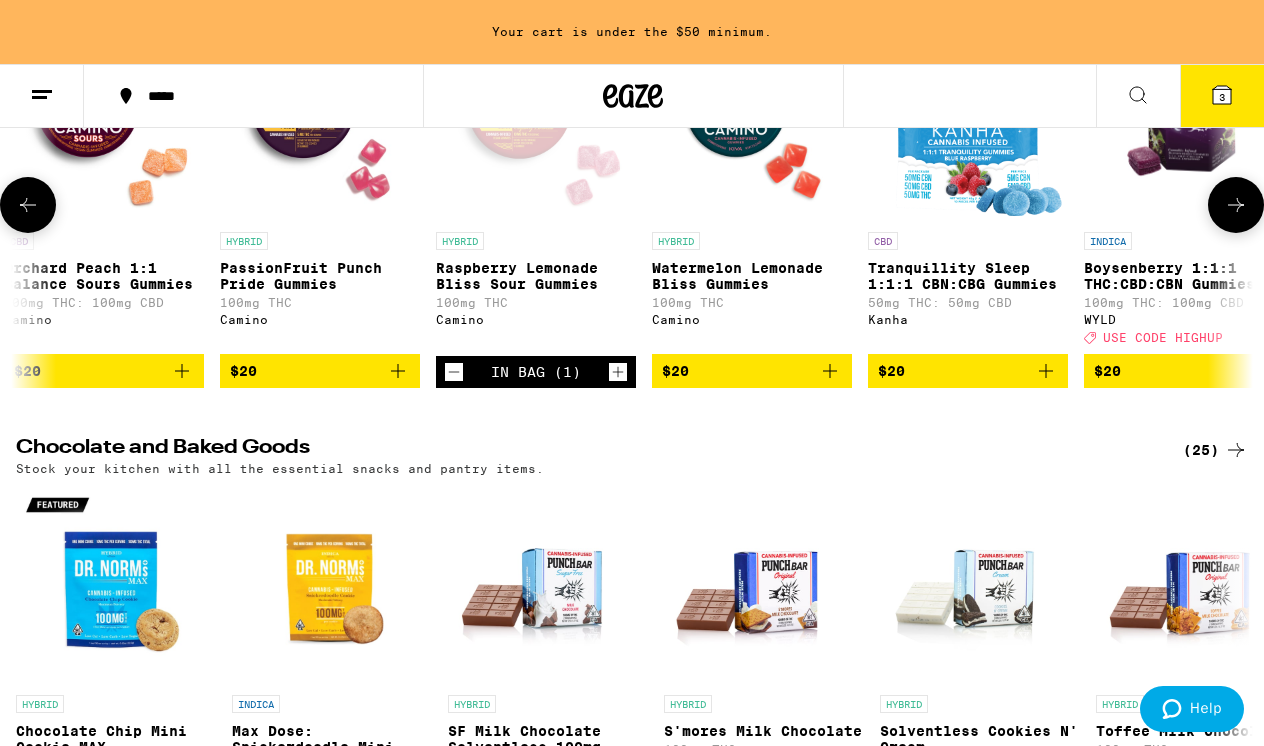 scroll, scrollTop: 5440, scrollLeft: 0, axis: vertical 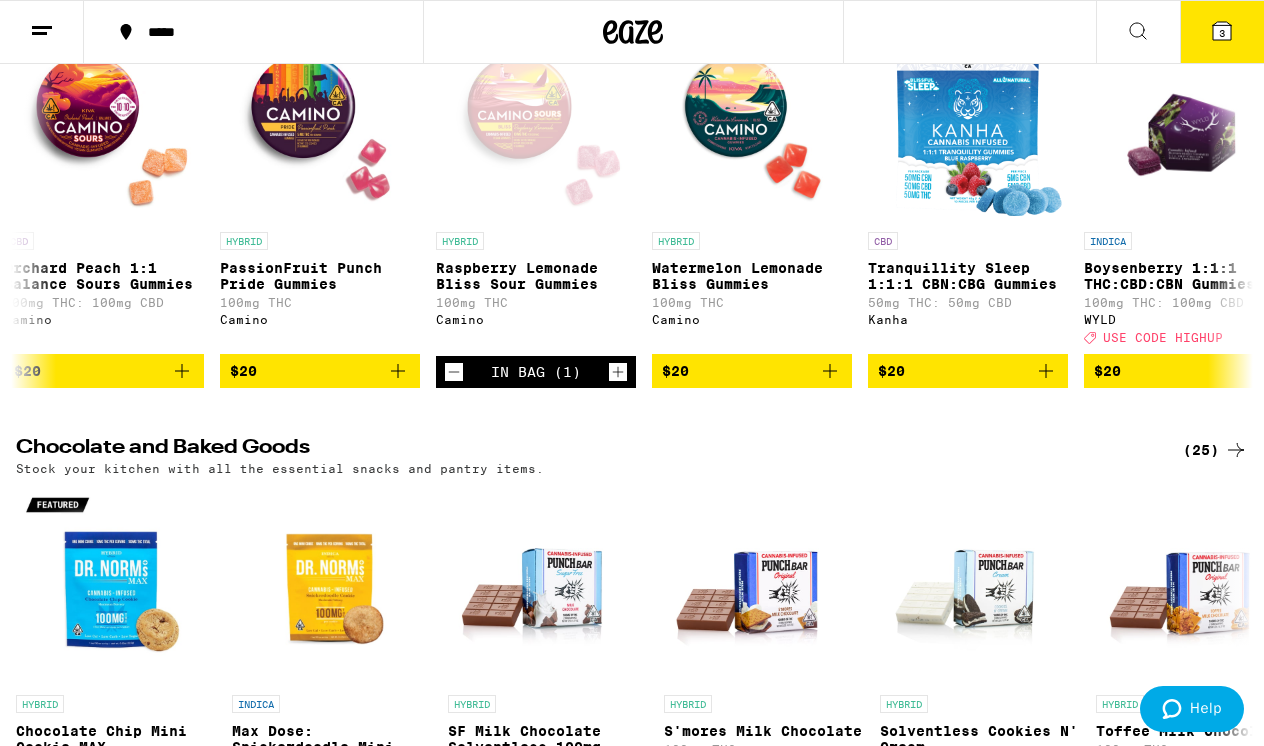 click 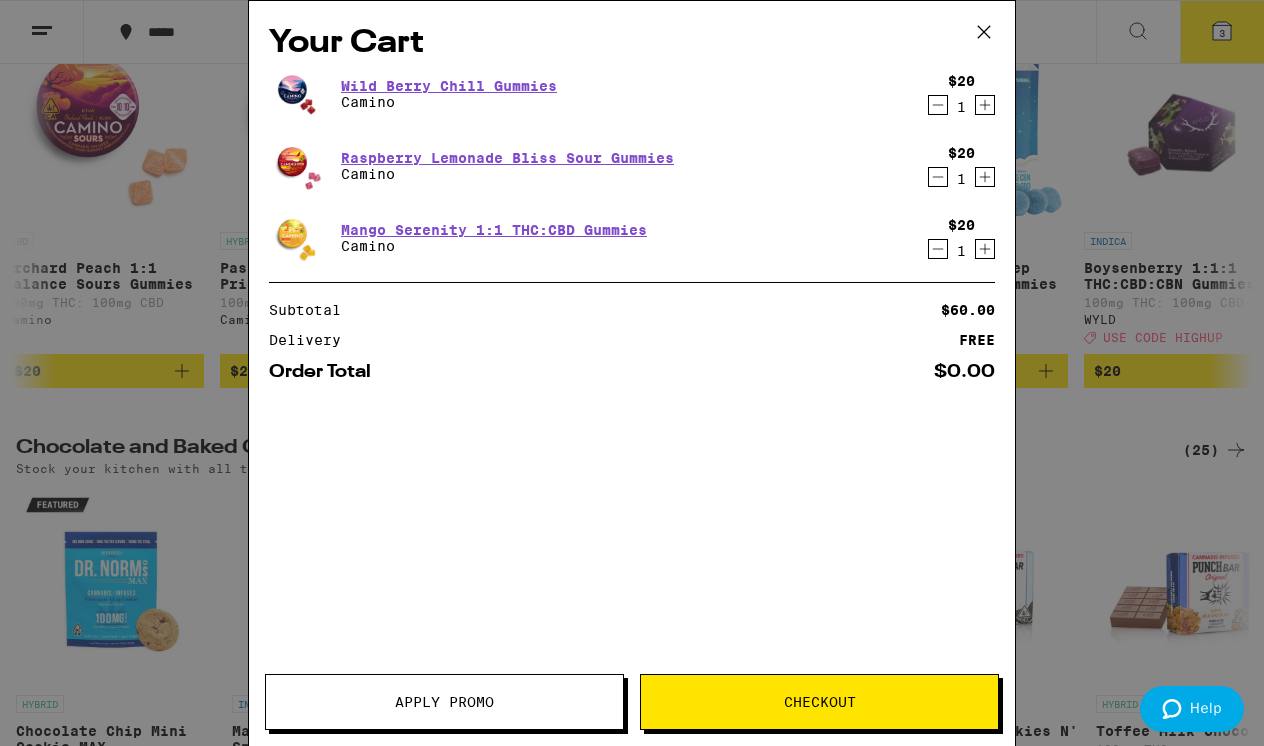 scroll, scrollTop: 5235, scrollLeft: 0, axis: vertical 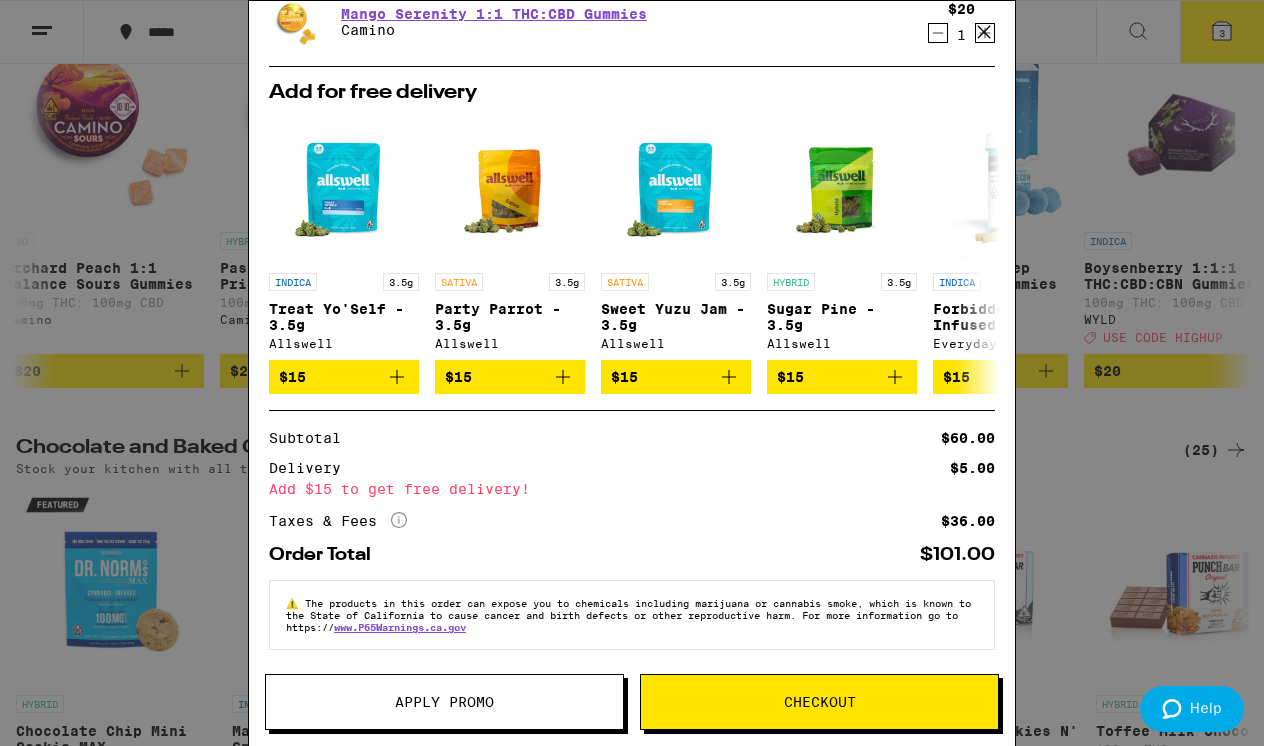 click on "Apply Promo" at bounding box center [444, 702] 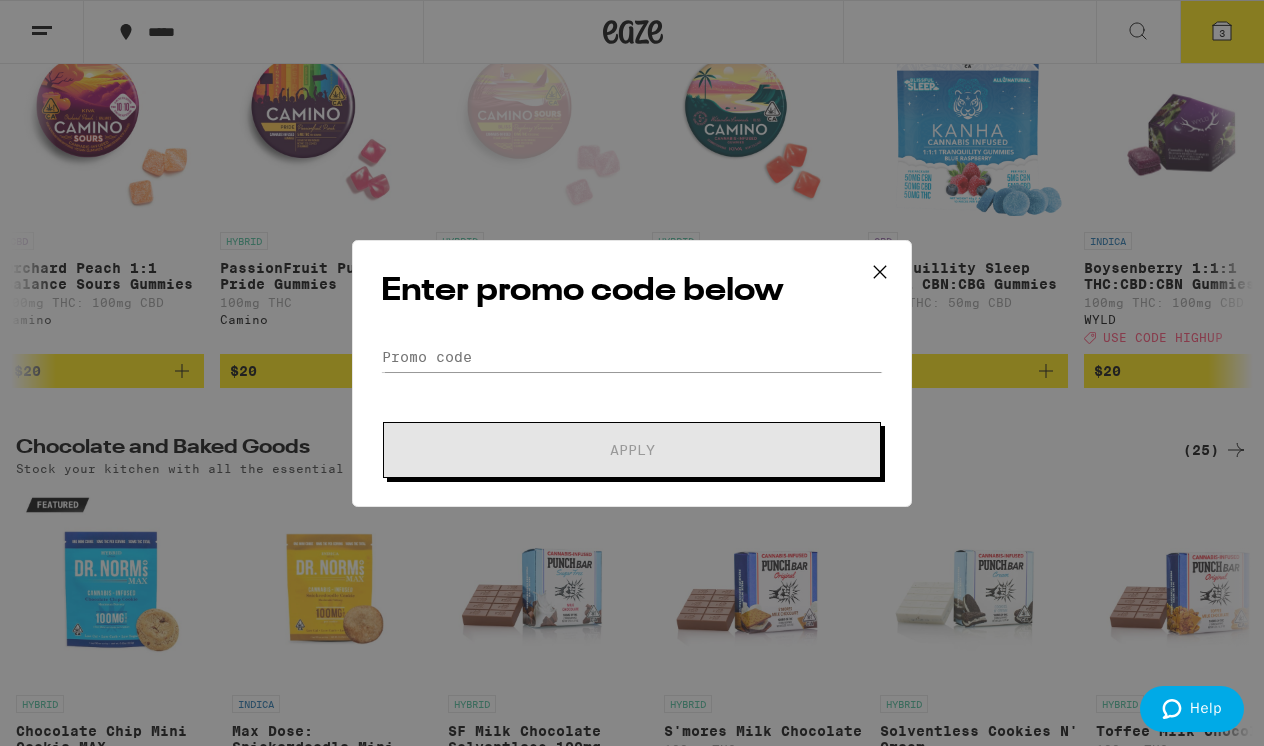 scroll, scrollTop: 5440, scrollLeft: 0, axis: vertical 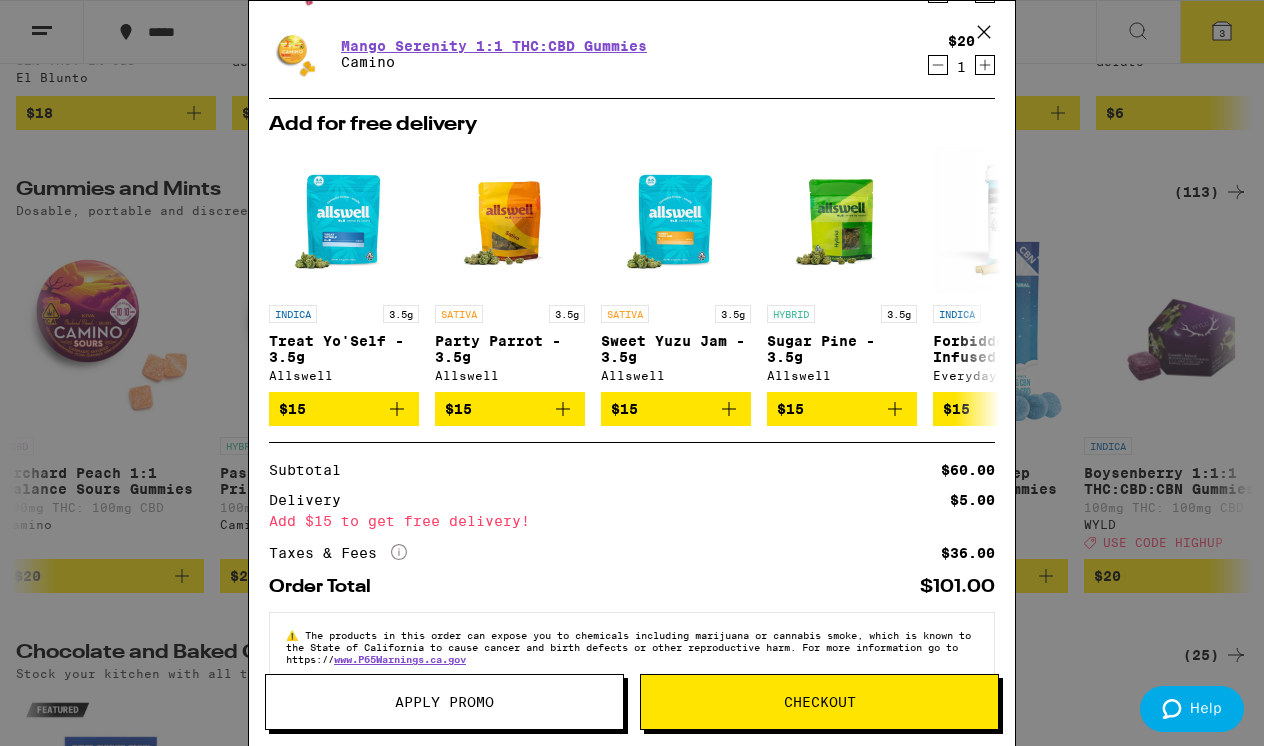 click on "More Info" 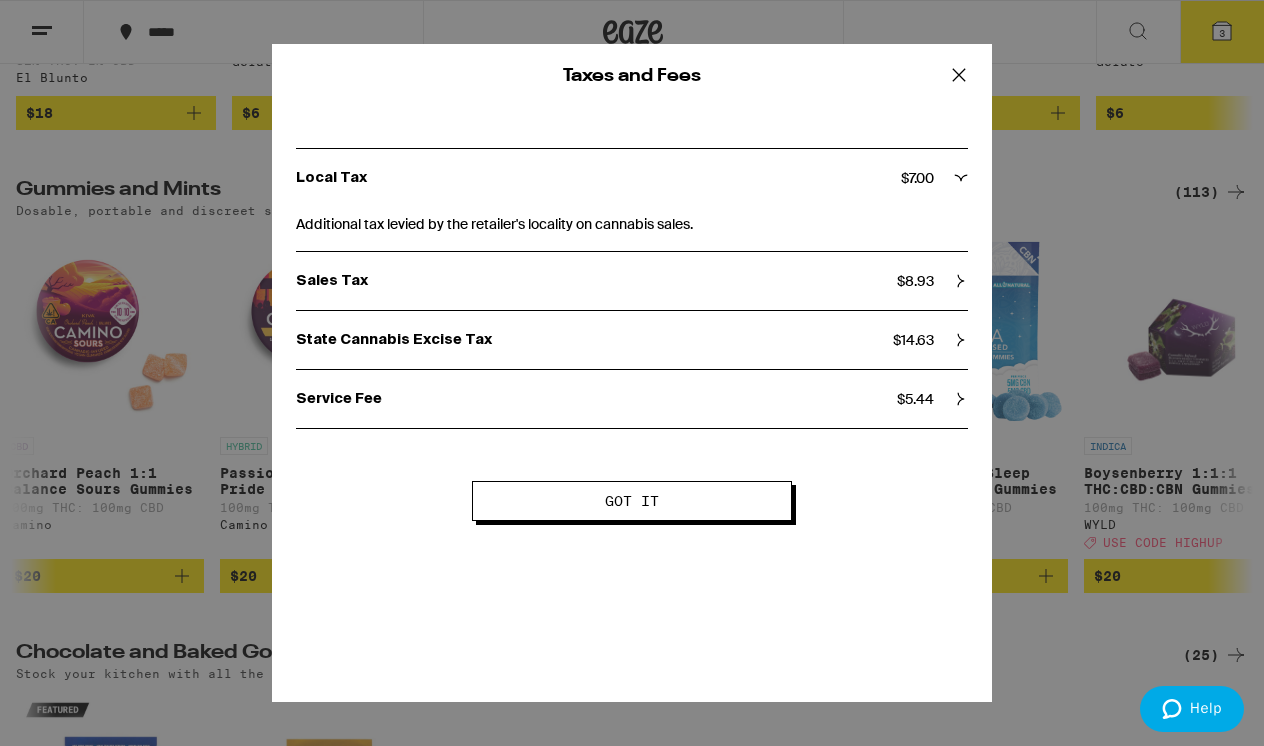 click 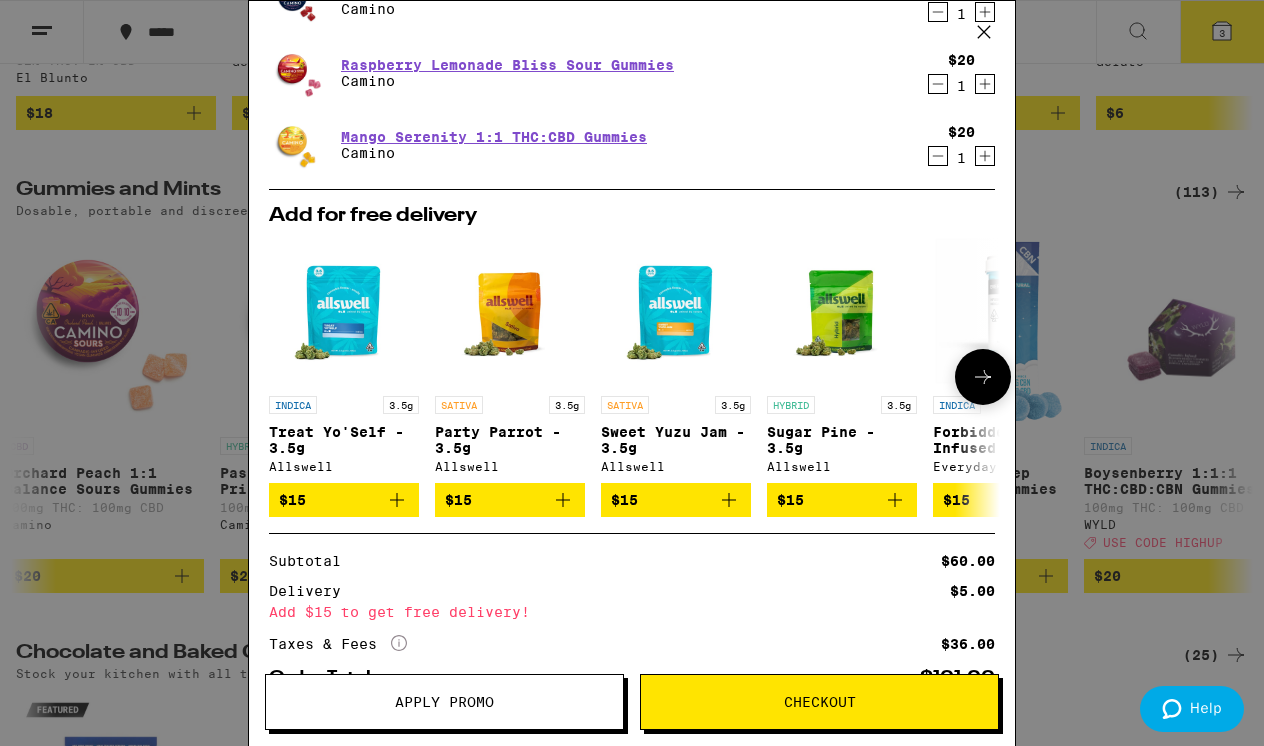 scroll, scrollTop: 0, scrollLeft: 0, axis: both 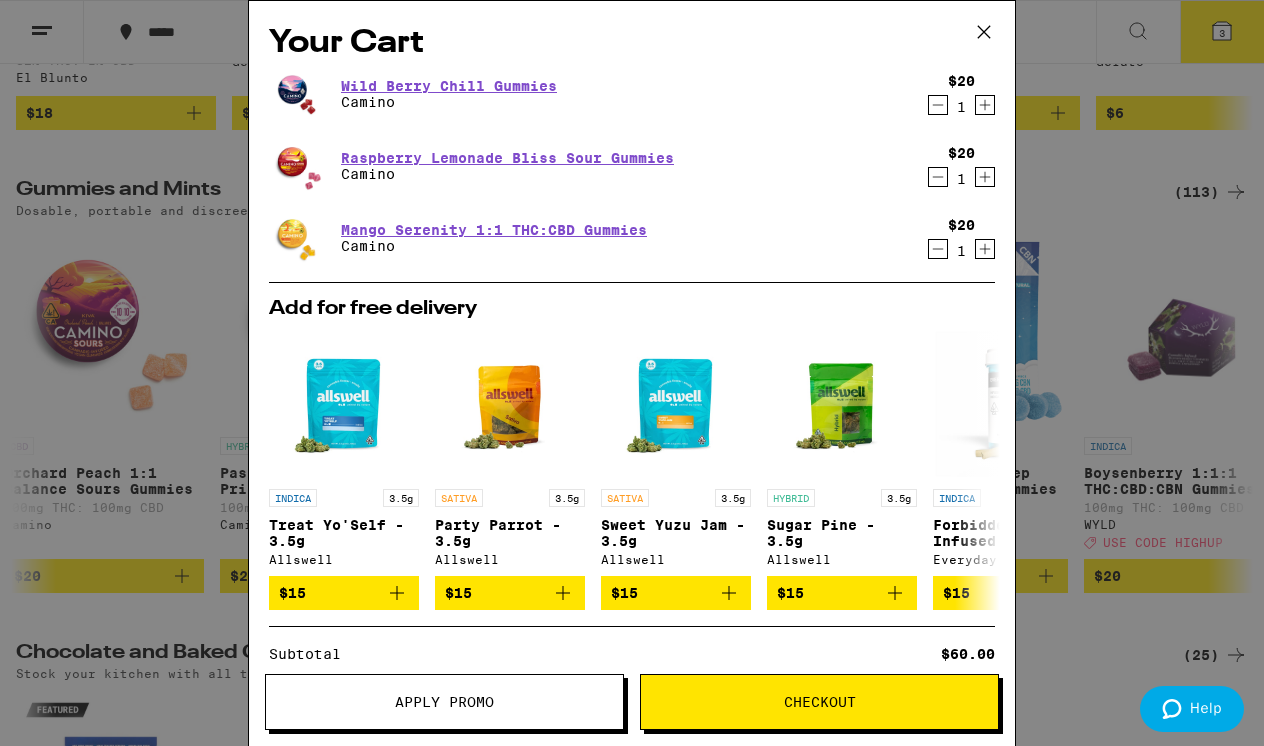 click 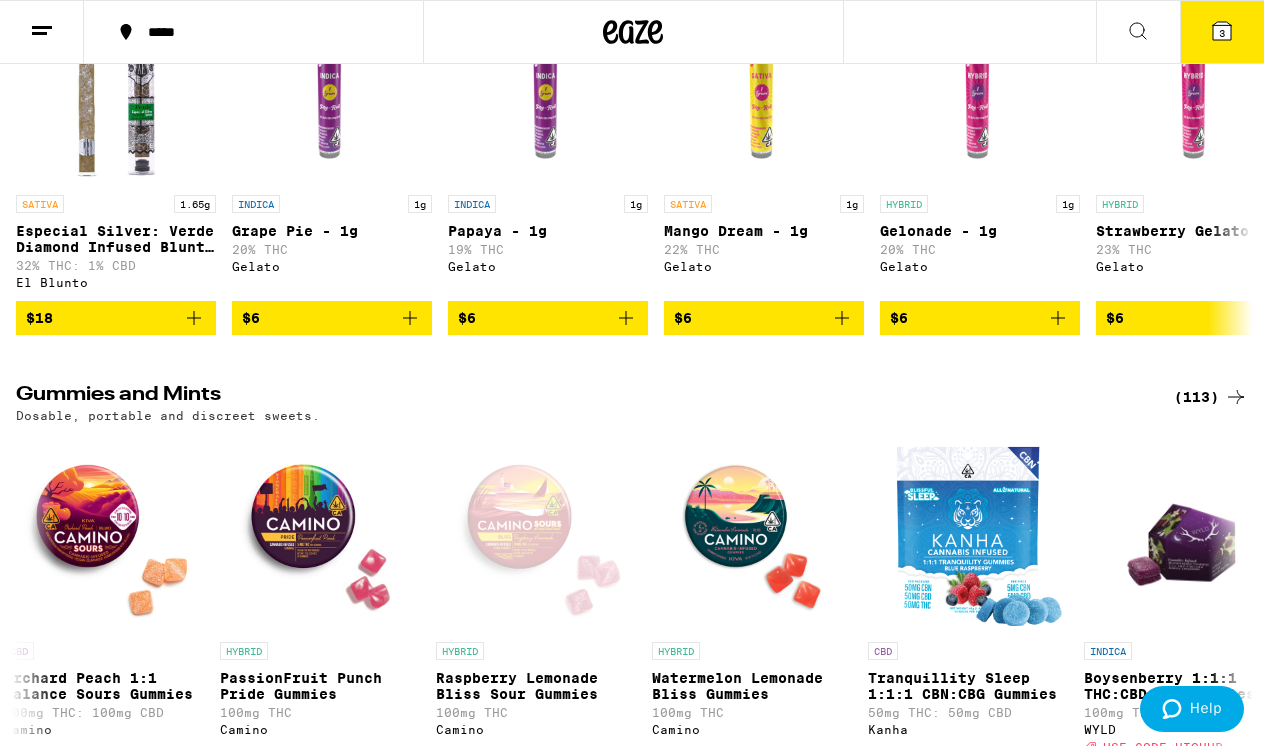 scroll, scrollTop: 5235, scrollLeft: 0, axis: vertical 